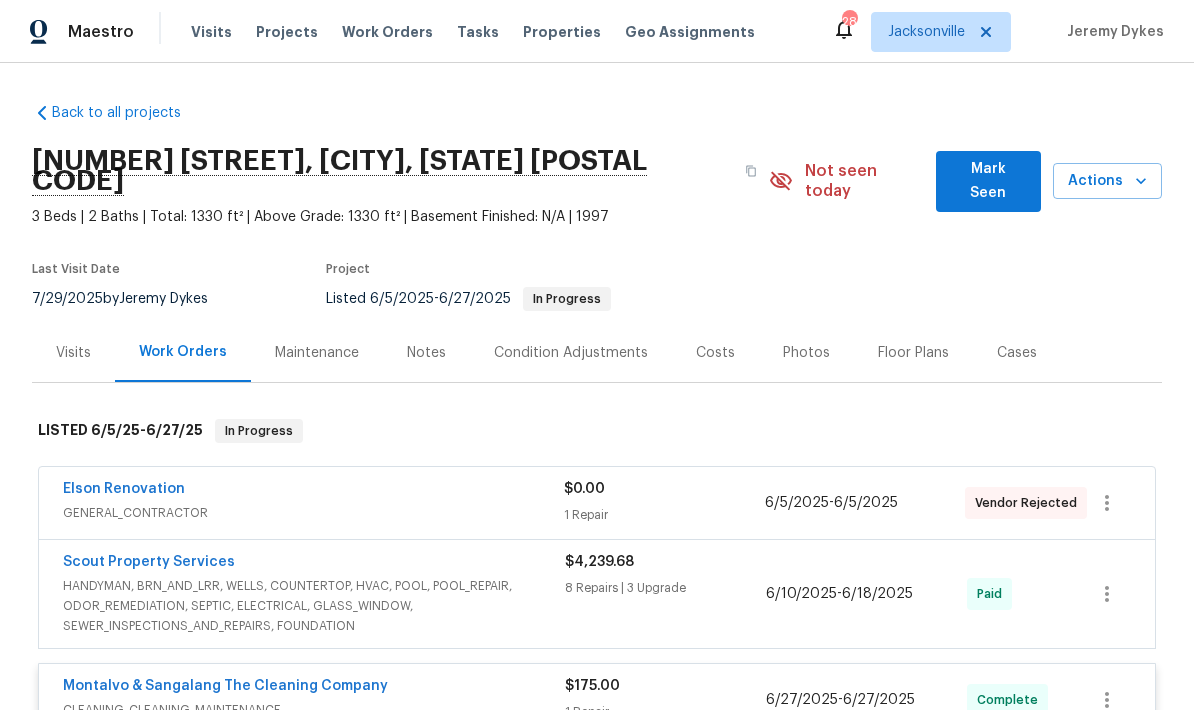 scroll, scrollTop: 80, scrollLeft: 0, axis: vertical 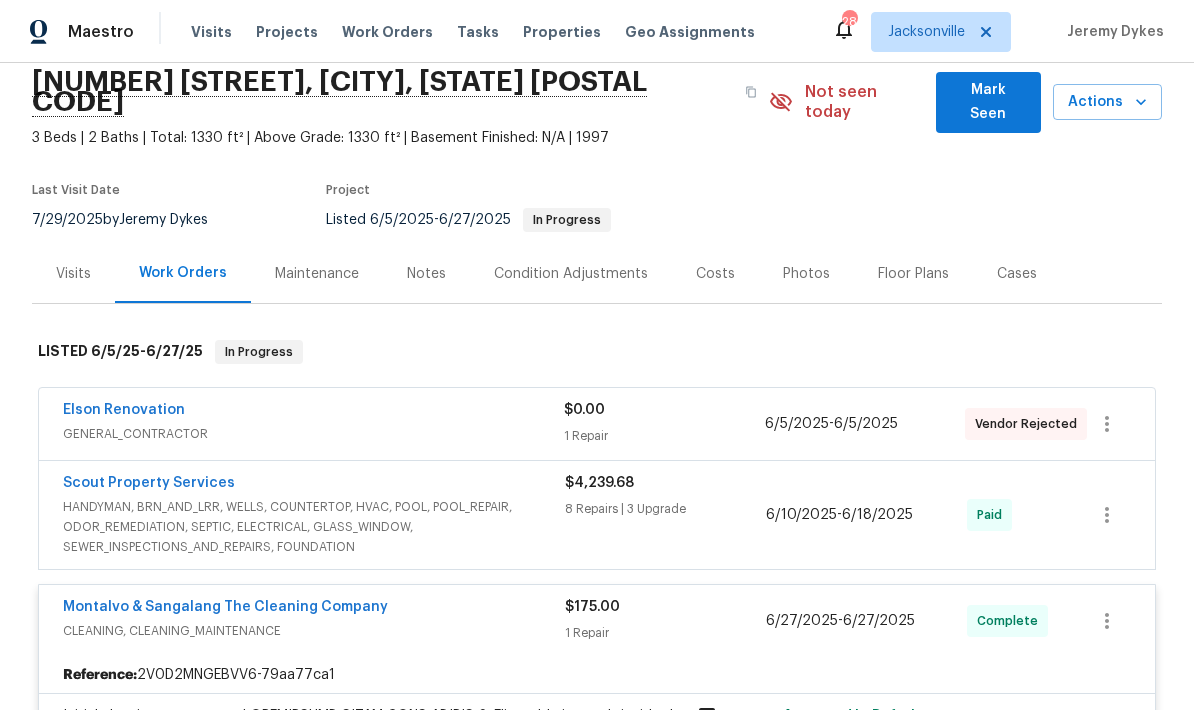 click on "HANDYMAN, BRN_AND_LRR, WELLS, COUNTERTOP, HVAC, POOL, POOL_REPAIR, ODOR_REMEDIATION, SEPTIC, ELECTRICAL, GLASS_WINDOW, SEWER_INSPECTIONS_AND_REPAIRS, FOUNDATION" at bounding box center [314, 527] 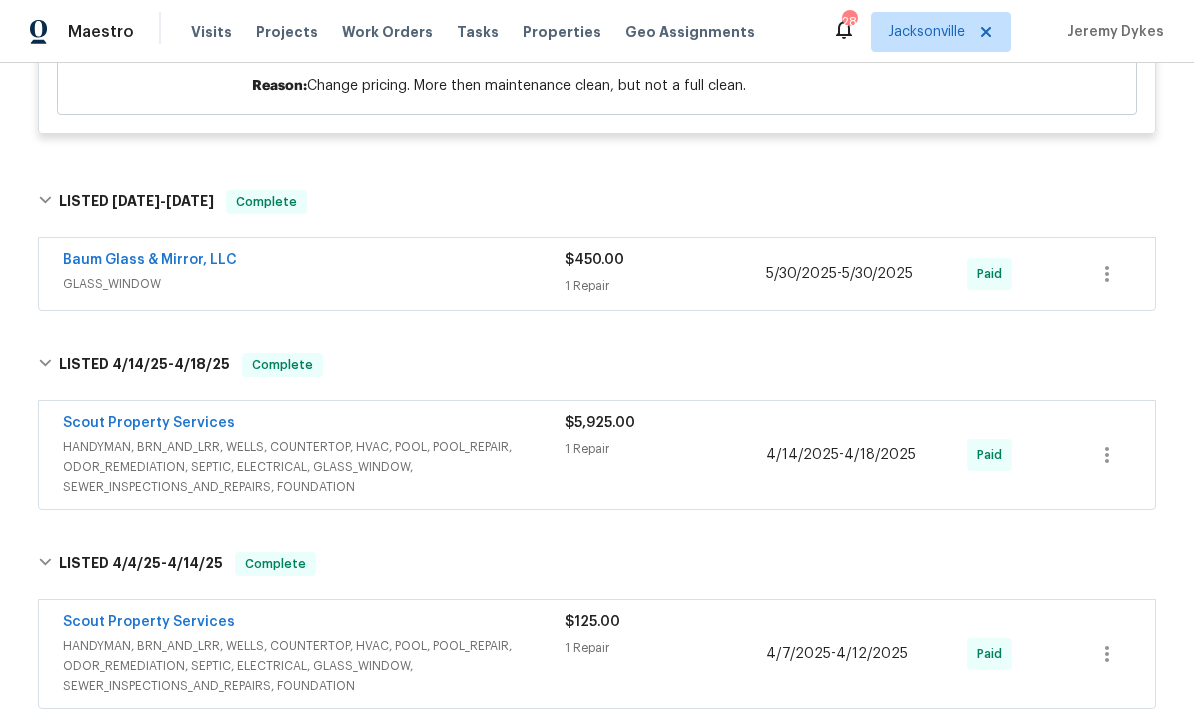 scroll, scrollTop: 3312, scrollLeft: 0, axis: vertical 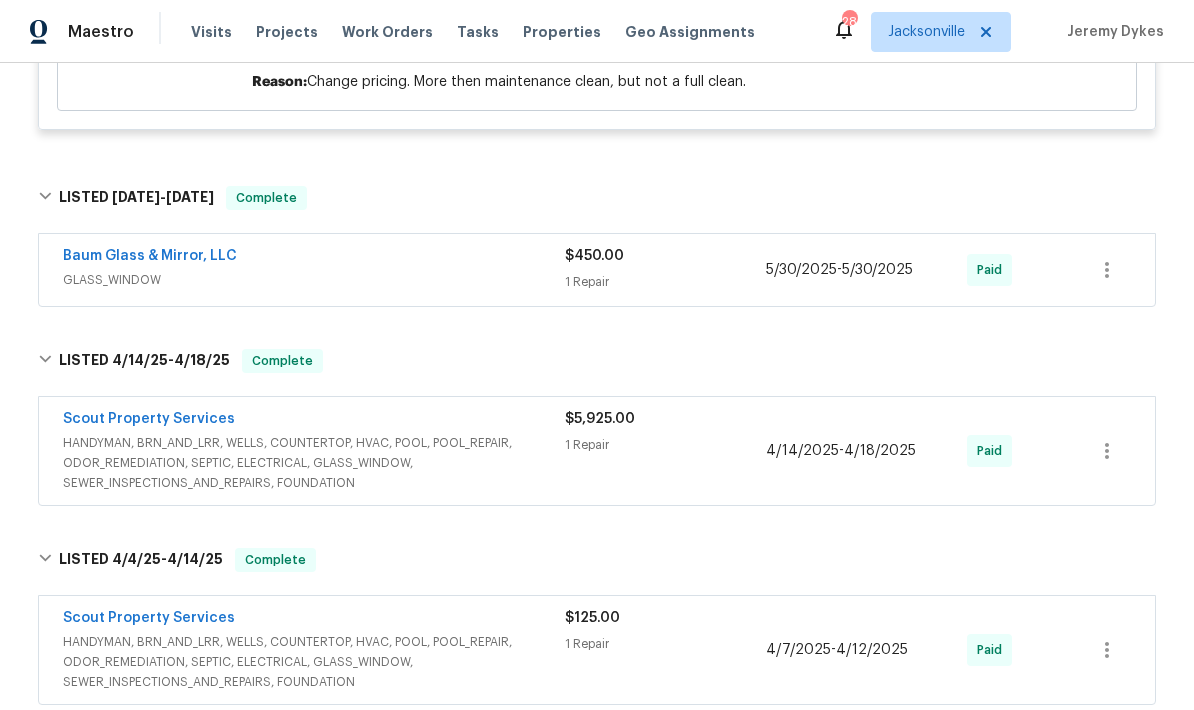 click on "HANDYMAN, BRN_AND_LRR, WELLS, COUNTERTOP, HVAC, POOL, POOL_REPAIR, ODOR_REMEDIATION, SEPTIC, ELECTRICAL, GLASS_WINDOW, SEWER_INSPECTIONS_AND_REPAIRS, FOUNDATION" at bounding box center (314, 463) 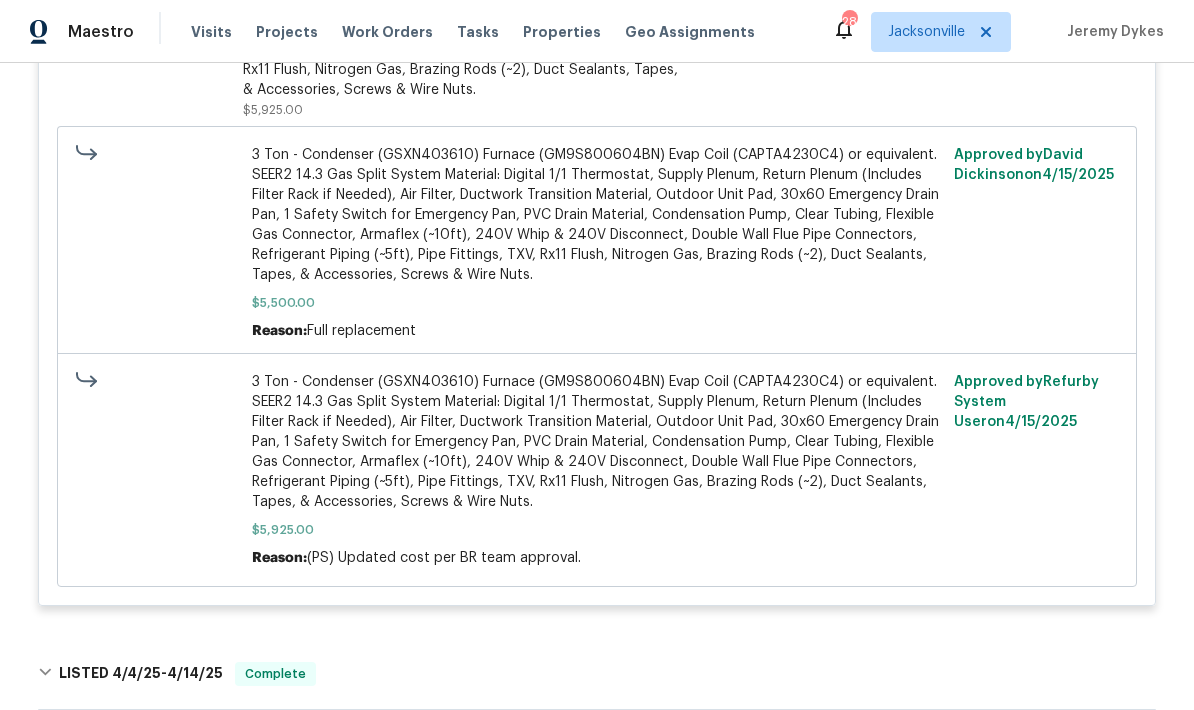 scroll, scrollTop: 4002, scrollLeft: 0, axis: vertical 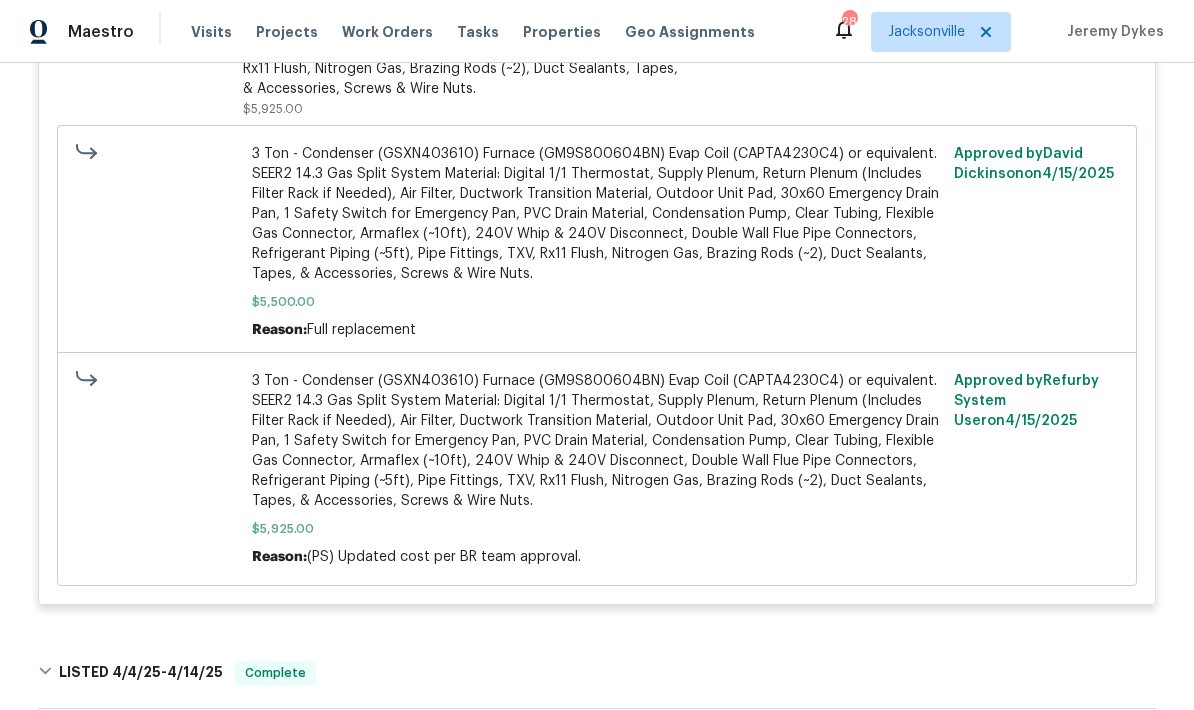 click on "3 Ton - Condenser (GSXN403610) Furnace (GM9S800604BN) Evap Coil (CAPTA4230C4) or equivalent. SEER2 14.3 Gas Split System Material: Digital 1/1 Thermostat, Supply Plenum, Return Plenum (Includes Filter Rack if Needed), Air Filter, Ductwork Transition Material, Outdoor Unit Pad, 30x60 Emergency Drain Pan, 1 Safety Switch for Emergency Pan, PVC Drain Material, Condensation Pump, Clear Tubing, Flexible Gas Connector, Armaflex (~10ft), 240V Whip & 240V Disconnect, Double Wall Flue Pipe Connectors, Refrigerant Piping (~5ft), Pipe Fittings, TXV, Rx11 Flush, Nitrogen Gas, Brazing Rods (~2), Duct Sealants, Tapes, & Accessories, Screws & Wire Nuts. $5,500.00 Reason: Full replacement" at bounding box center [597, 242] 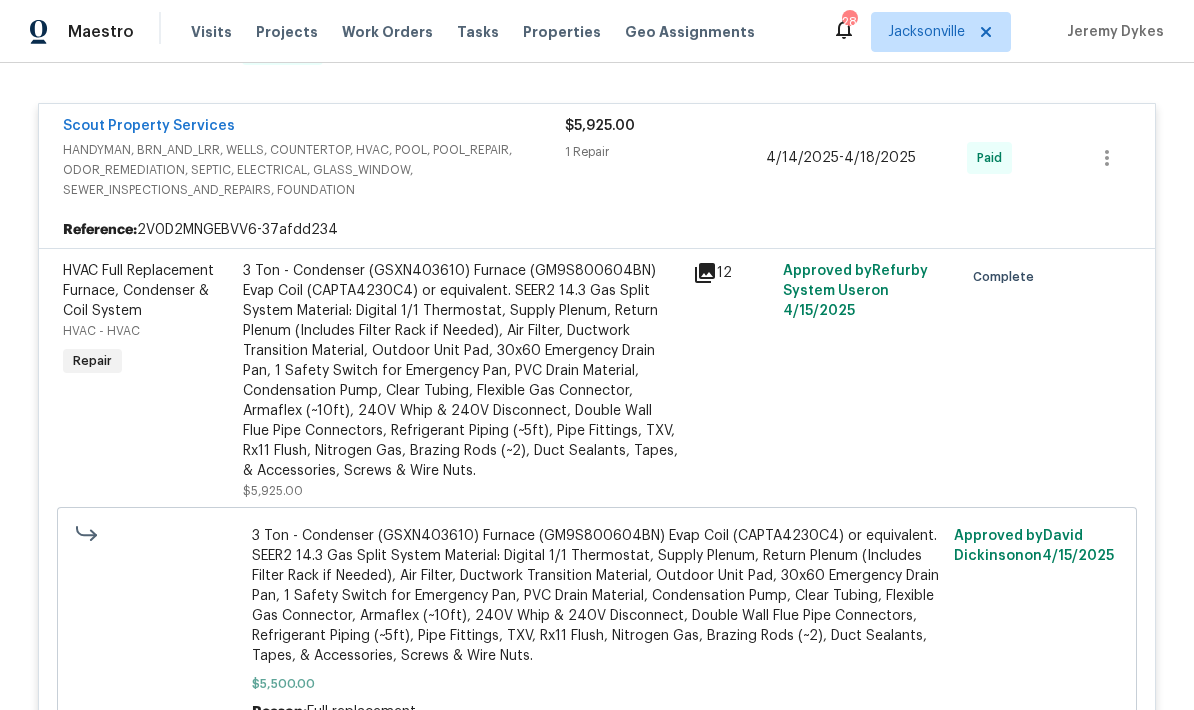 scroll, scrollTop: 3619, scrollLeft: 0, axis: vertical 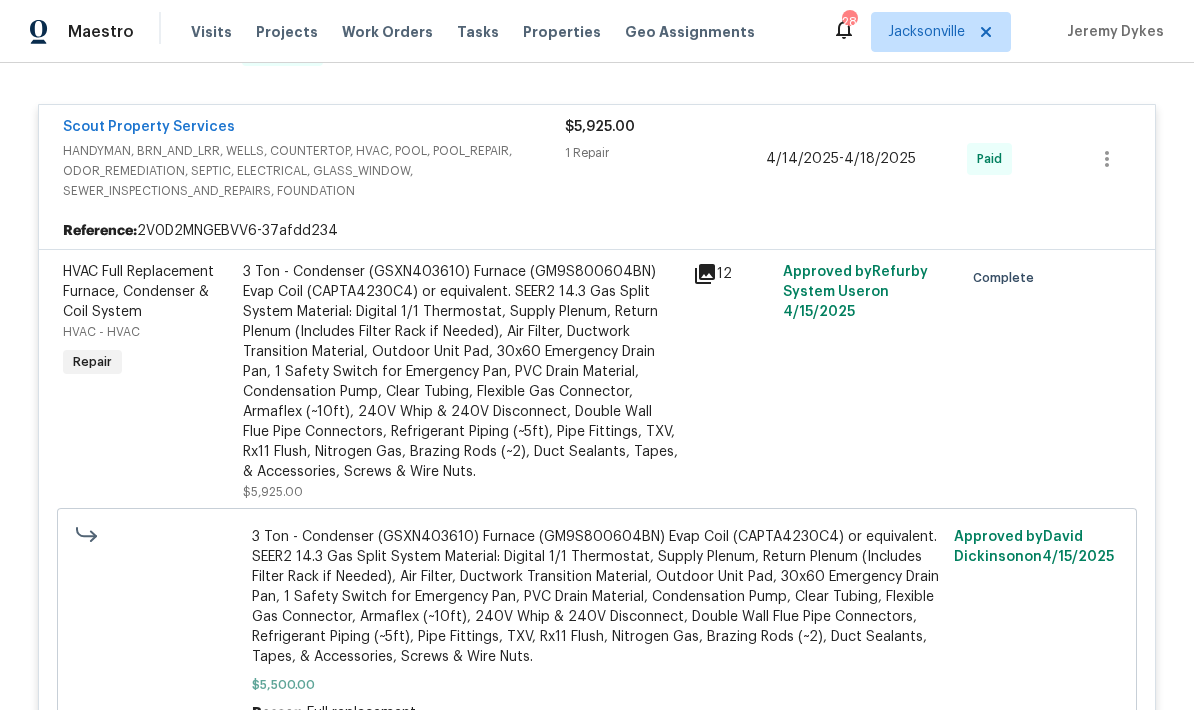 click on "3 Ton - Condenser (GSXN403610) Furnace (GM9S800604BN) Evap Coil (CAPTA4230C4) or equivalent. SEER2 14.3  Gas Split System Material: Digital 1/1 Thermostat, Supply Plenum, Return Plenum (Includes Filter Rack if Needed), Air Filter, Ductwork Transition Material, Outdoor Unit Pad, 30x60 Emergency Drain Pan, 1 Safety Switch for Emergency Pan, PVC Drain Material, Condensation Pump, Clear Tubing, Flexible Gas Connector, Armaflex (~10ft), 240V Whip & 240V Disconnect, Double Wall Flue Pipe Connectors, Refrigerant Piping (~5ft), Pipe Fittings, TXV, Rx11 Flush, Nitrogen Gas, Brazing Rods (~2), Duct Sealants, Tapes, & Accessories, Screws & Wire Nuts." at bounding box center (462, 372) 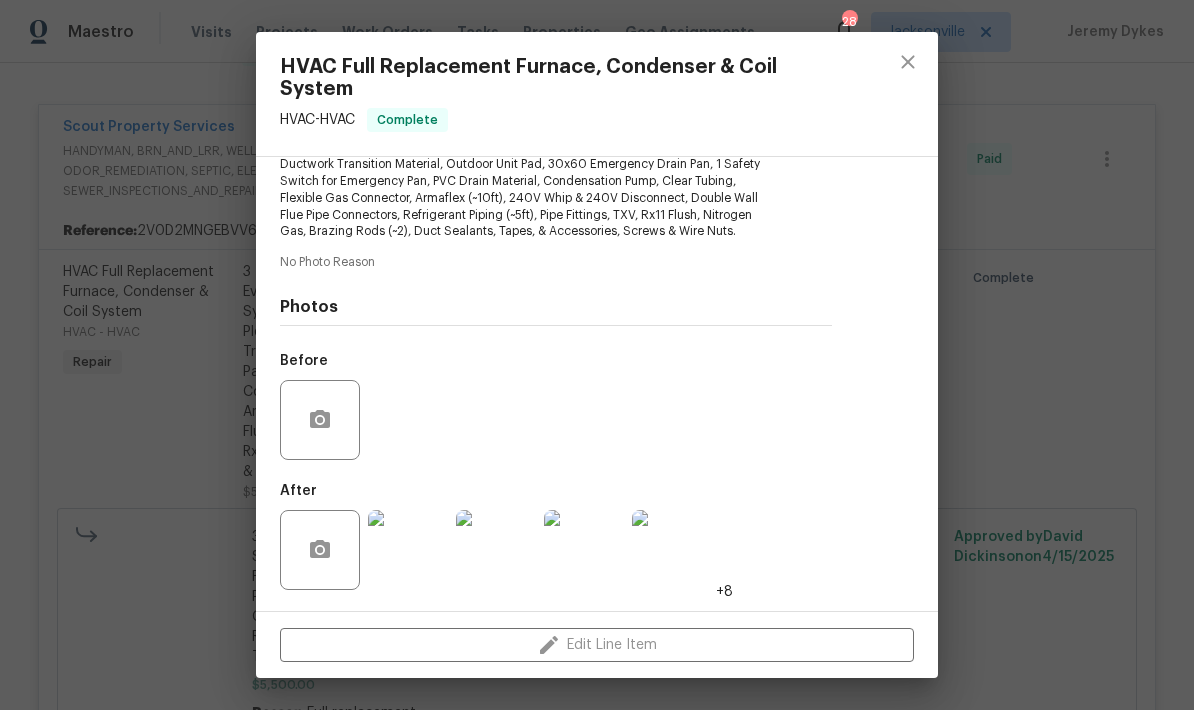 scroll, scrollTop: 285, scrollLeft: 0, axis: vertical 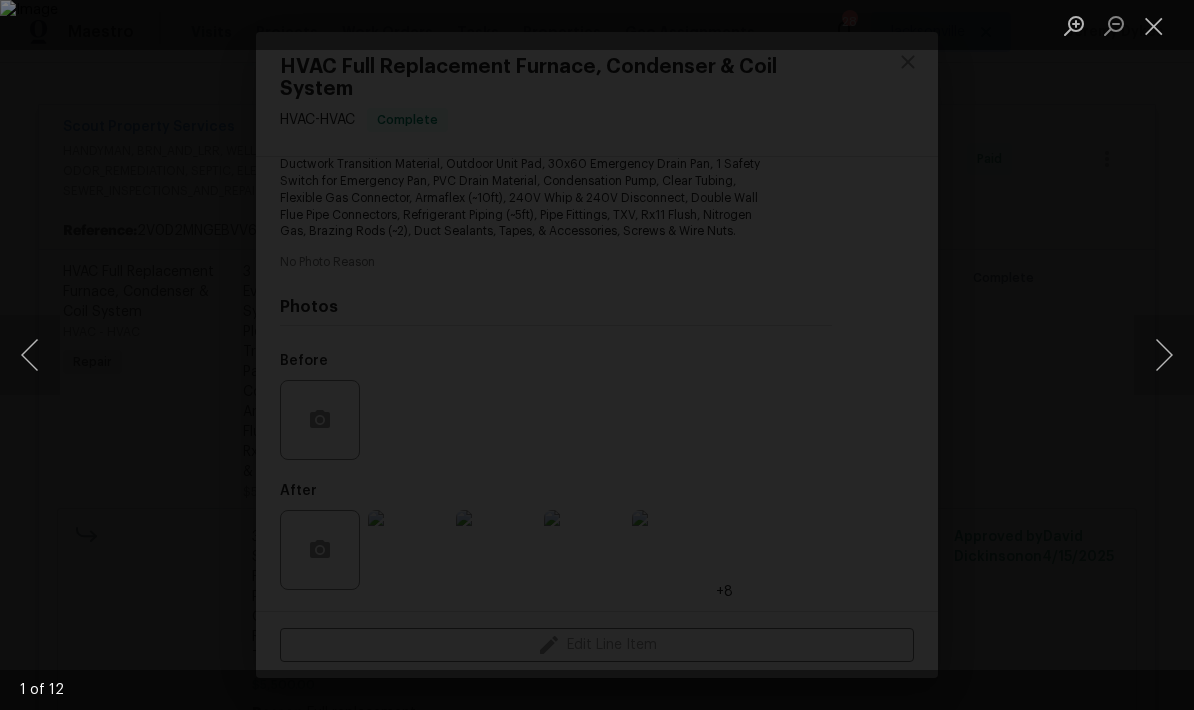 click at bounding box center [1164, 355] 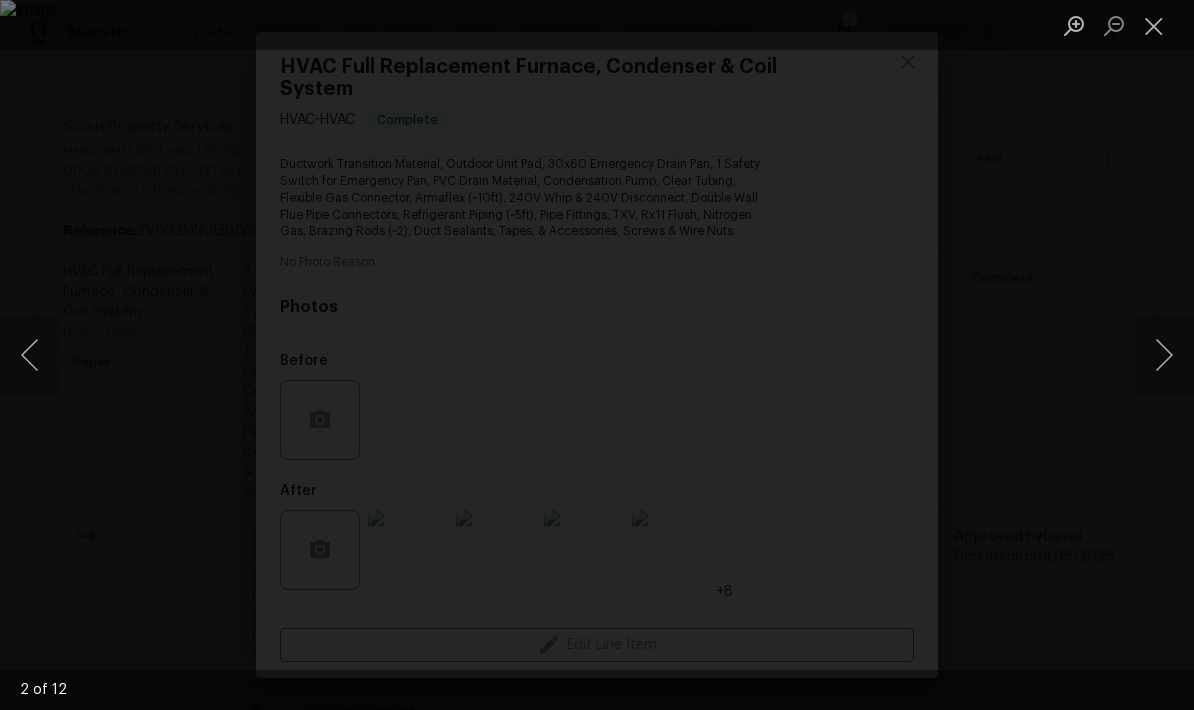 click at bounding box center [1164, 355] 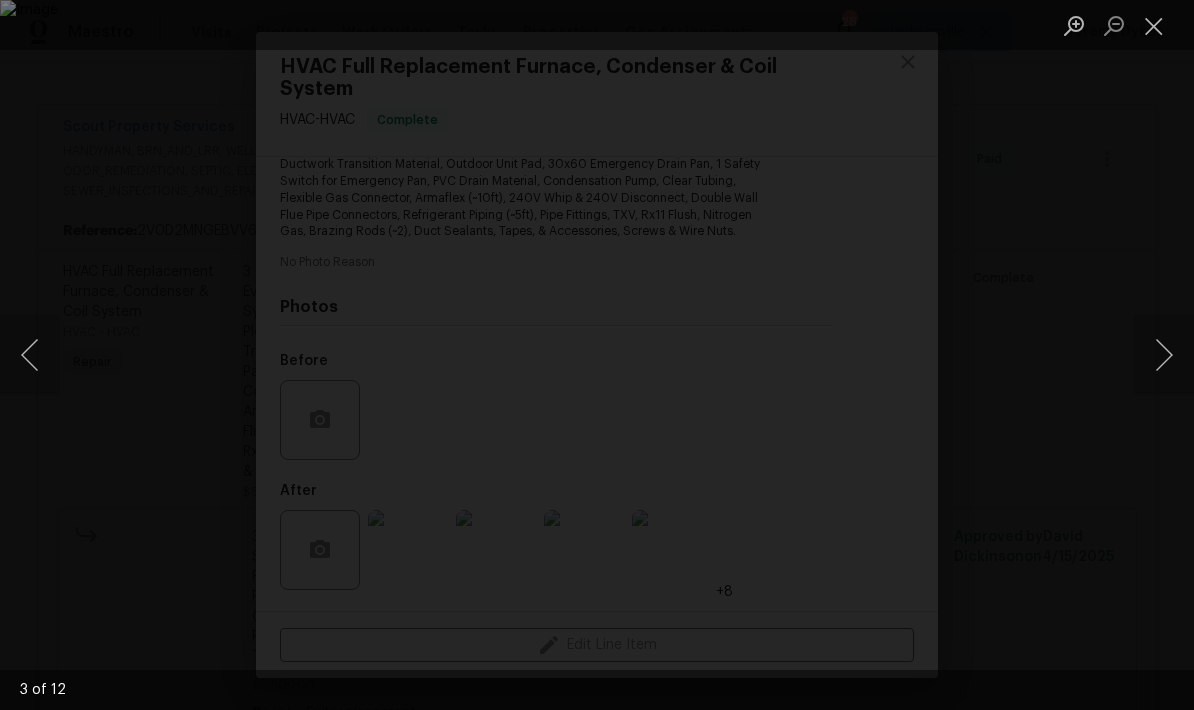 click at bounding box center (1164, 355) 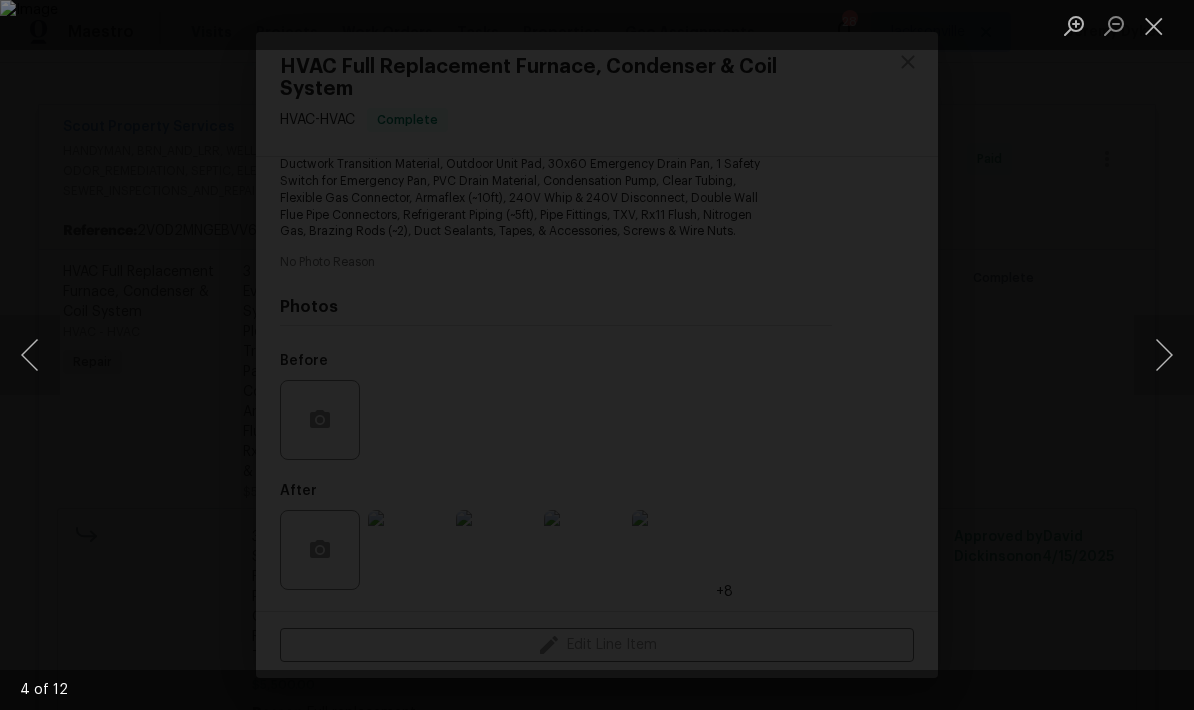 click at bounding box center (1164, 355) 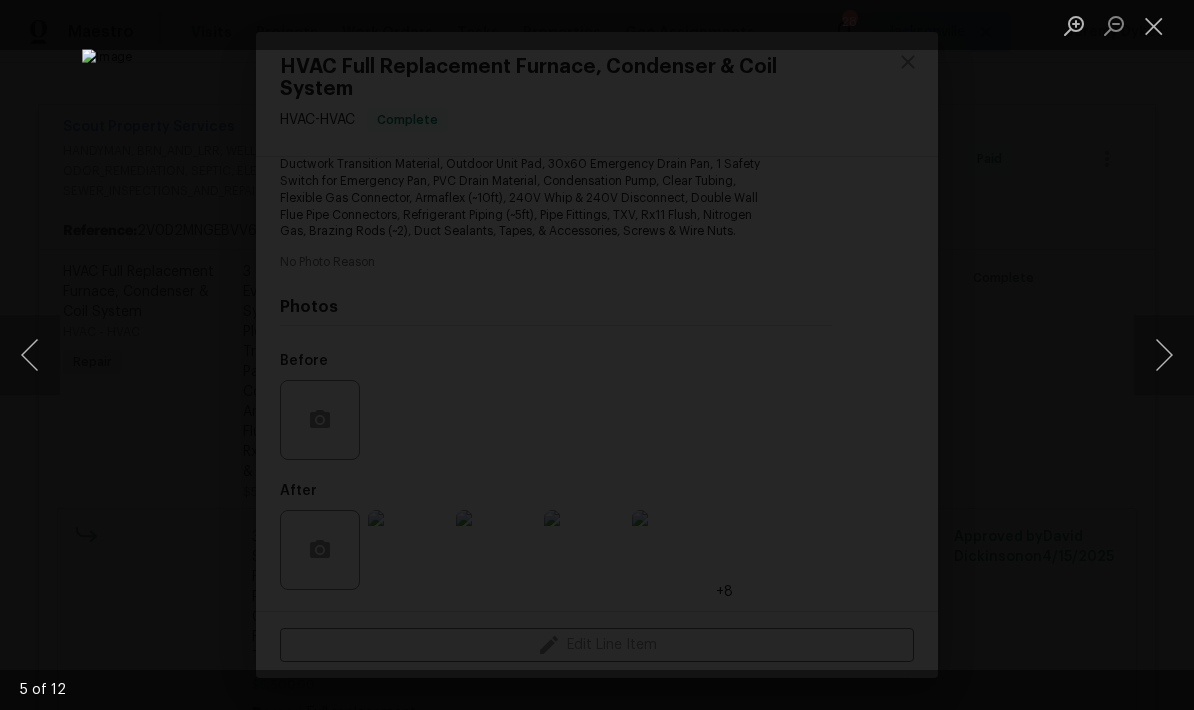 click at bounding box center [1164, 355] 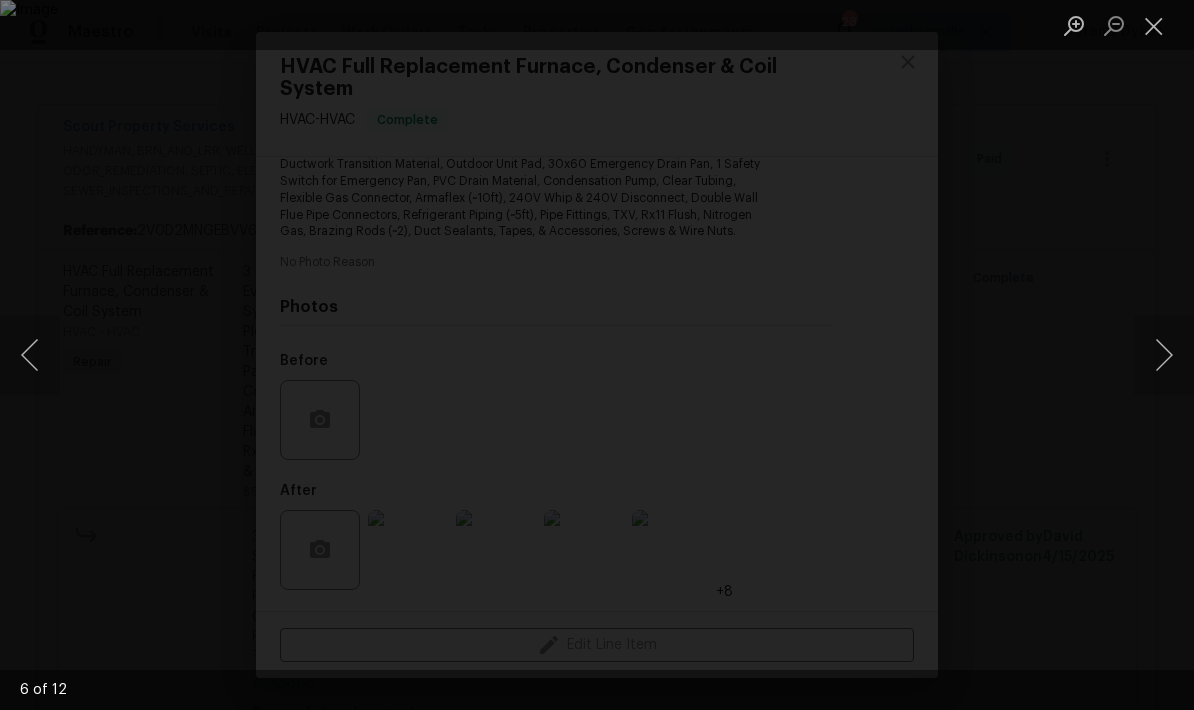 click at bounding box center (1164, 355) 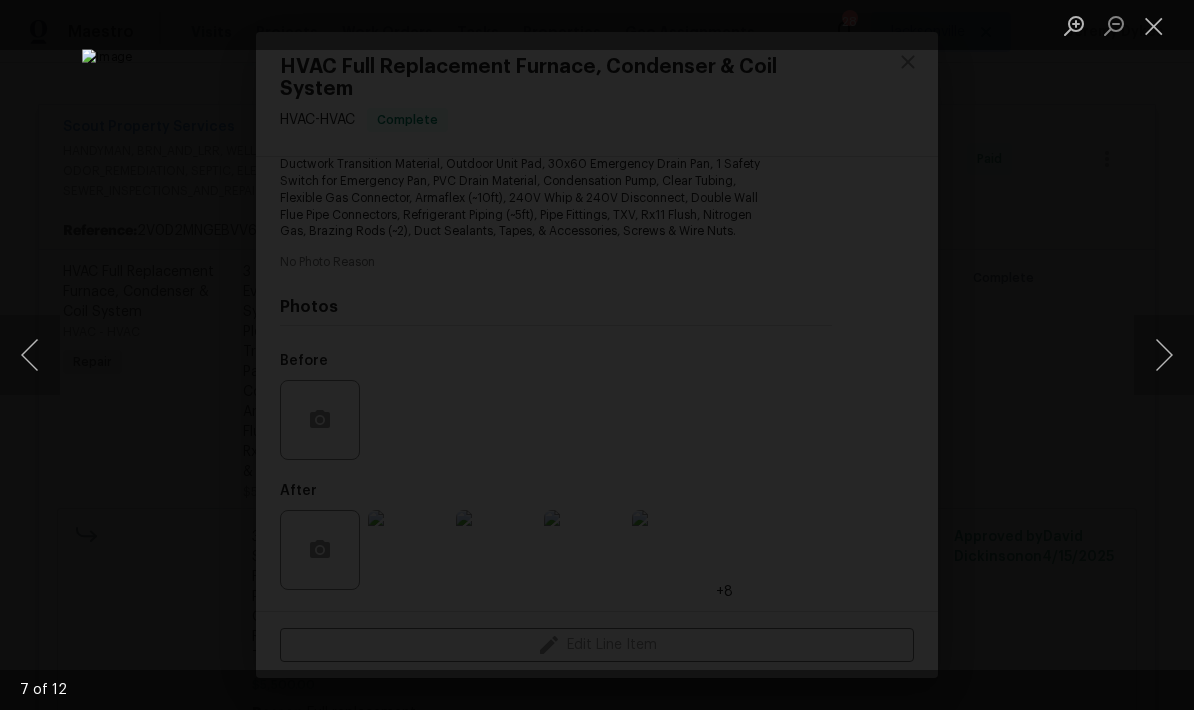 click at bounding box center [1164, 355] 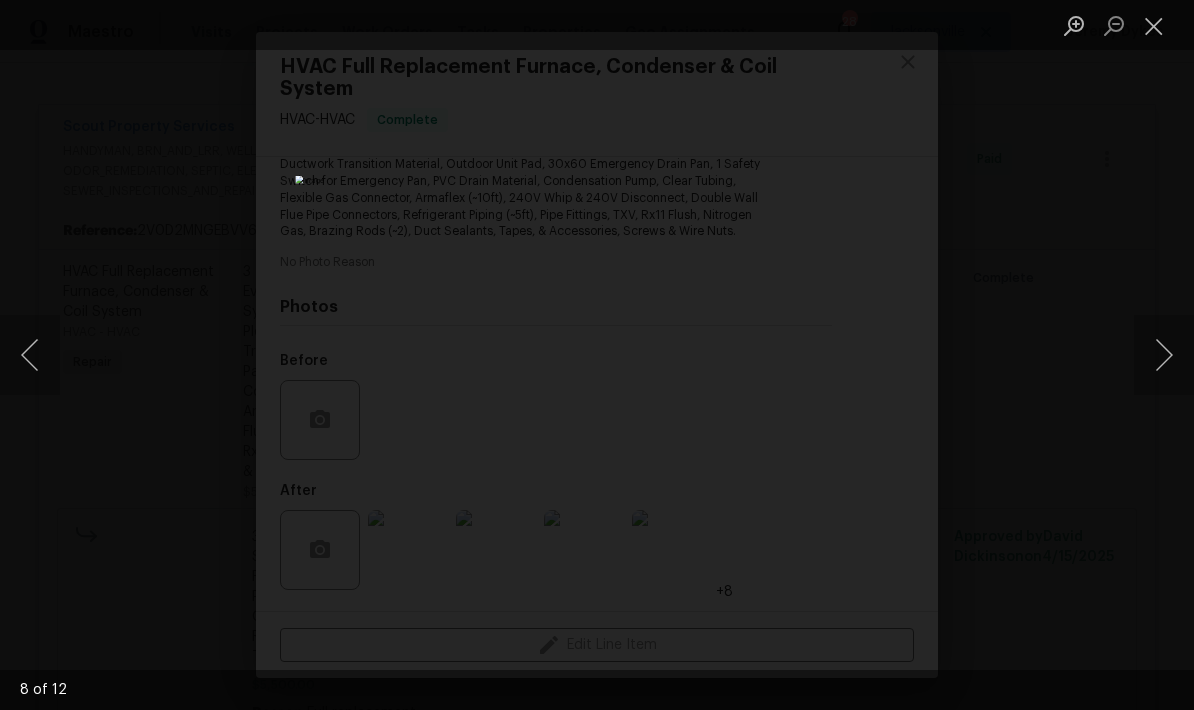 click at bounding box center (1164, 355) 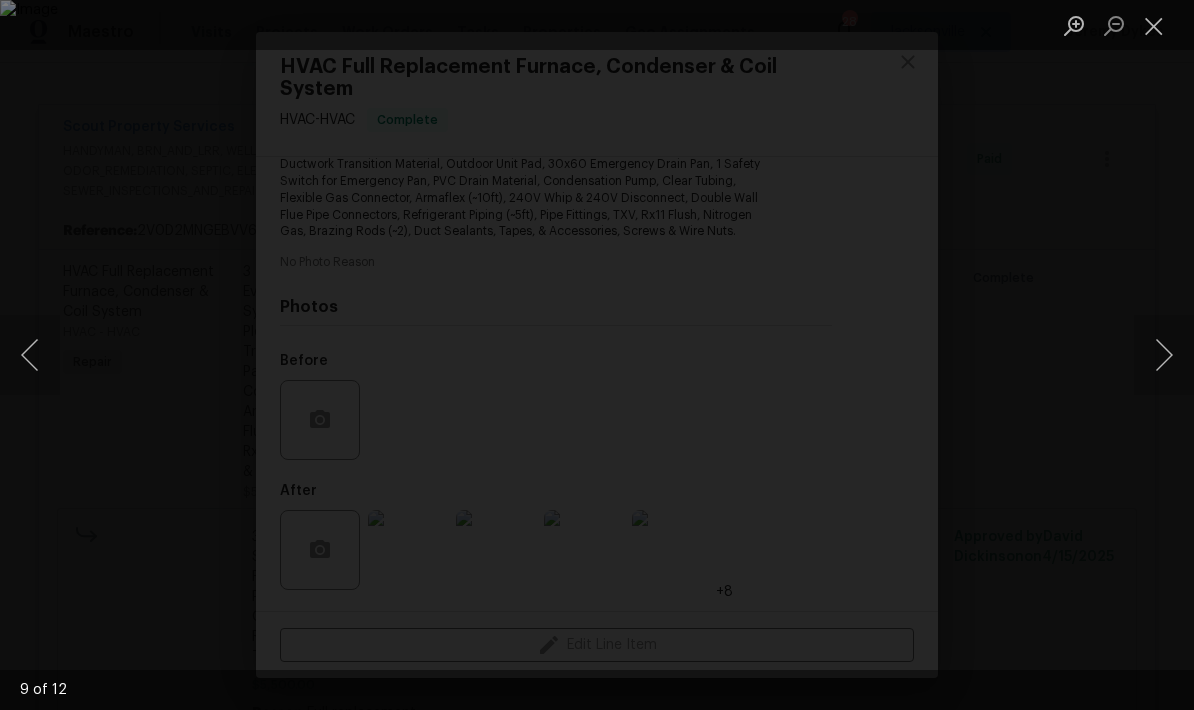 click at bounding box center [1164, 355] 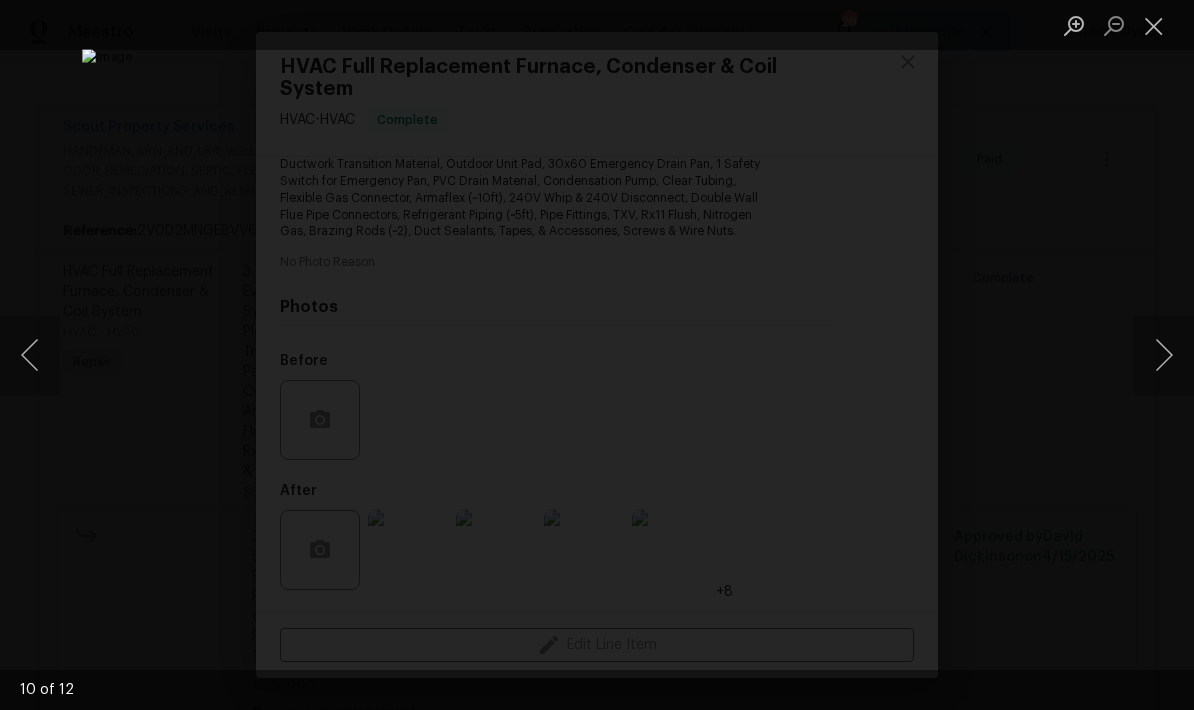 click at bounding box center [1164, 355] 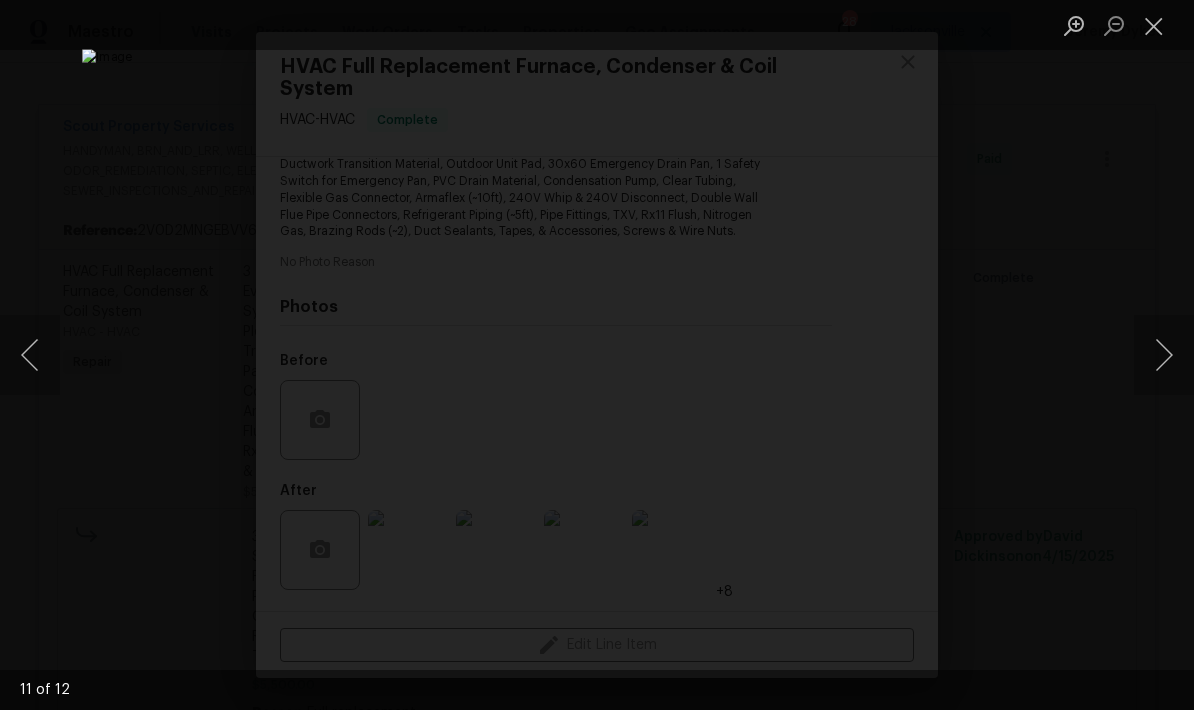 click at bounding box center (1164, 355) 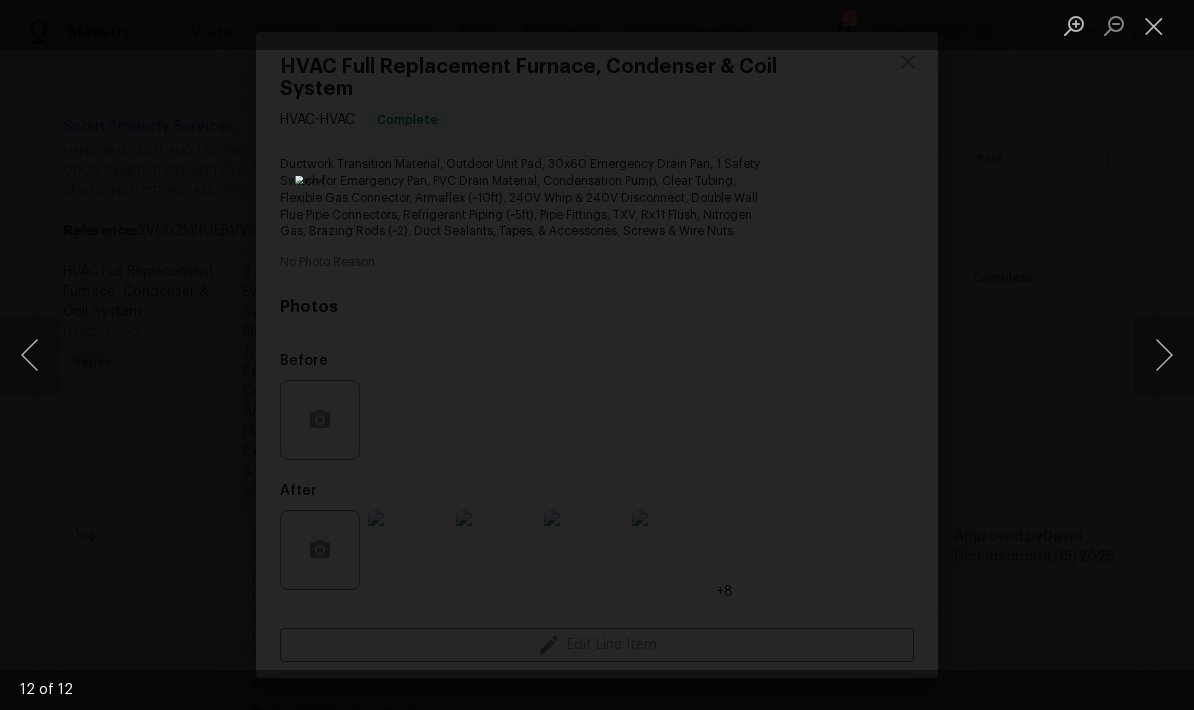 click at bounding box center (1164, 355) 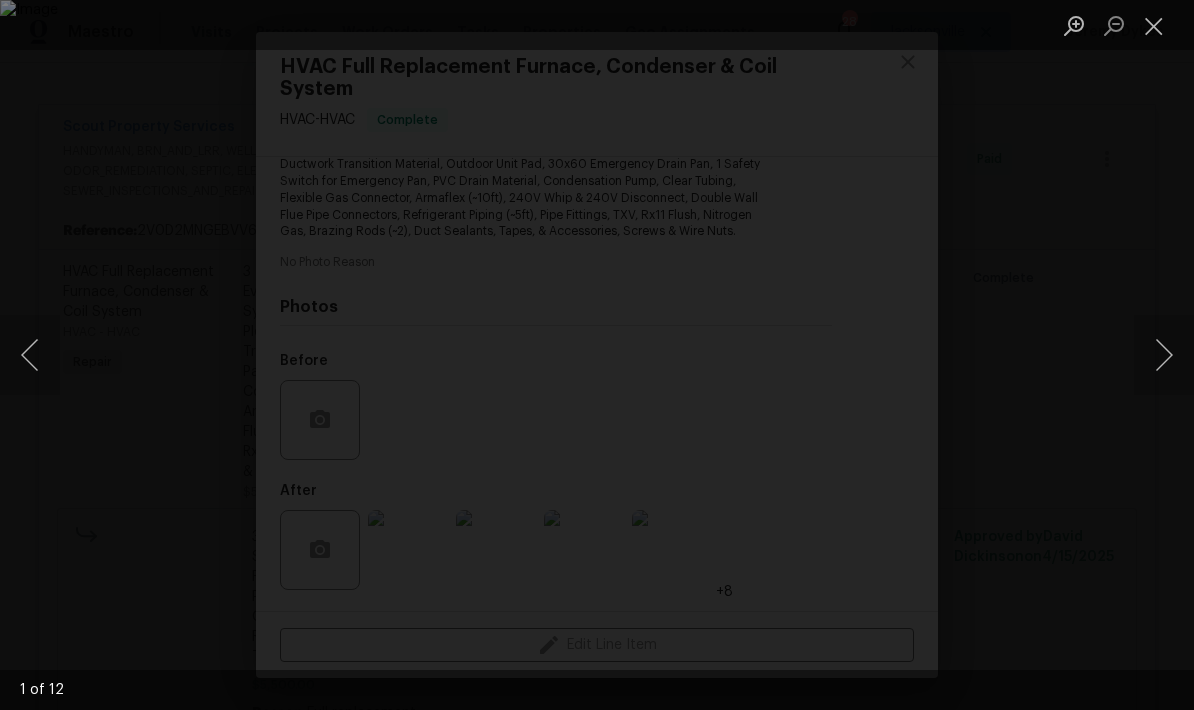click at bounding box center (1164, 355) 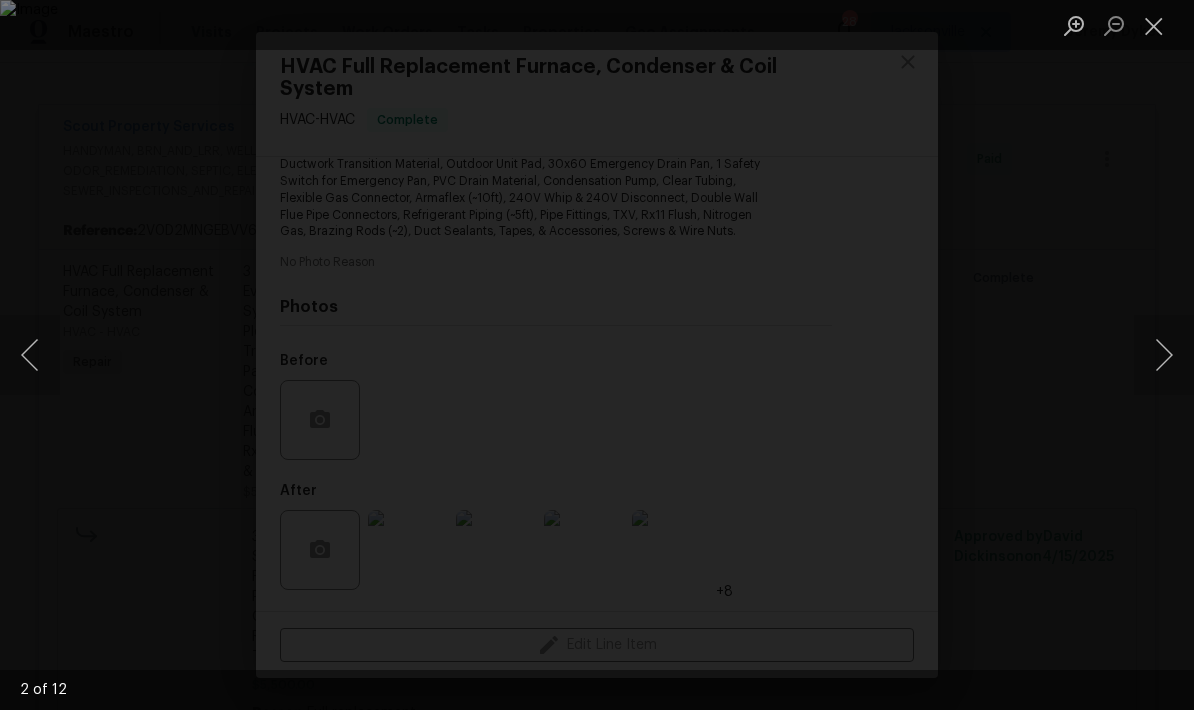 click at bounding box center [1164, 355] 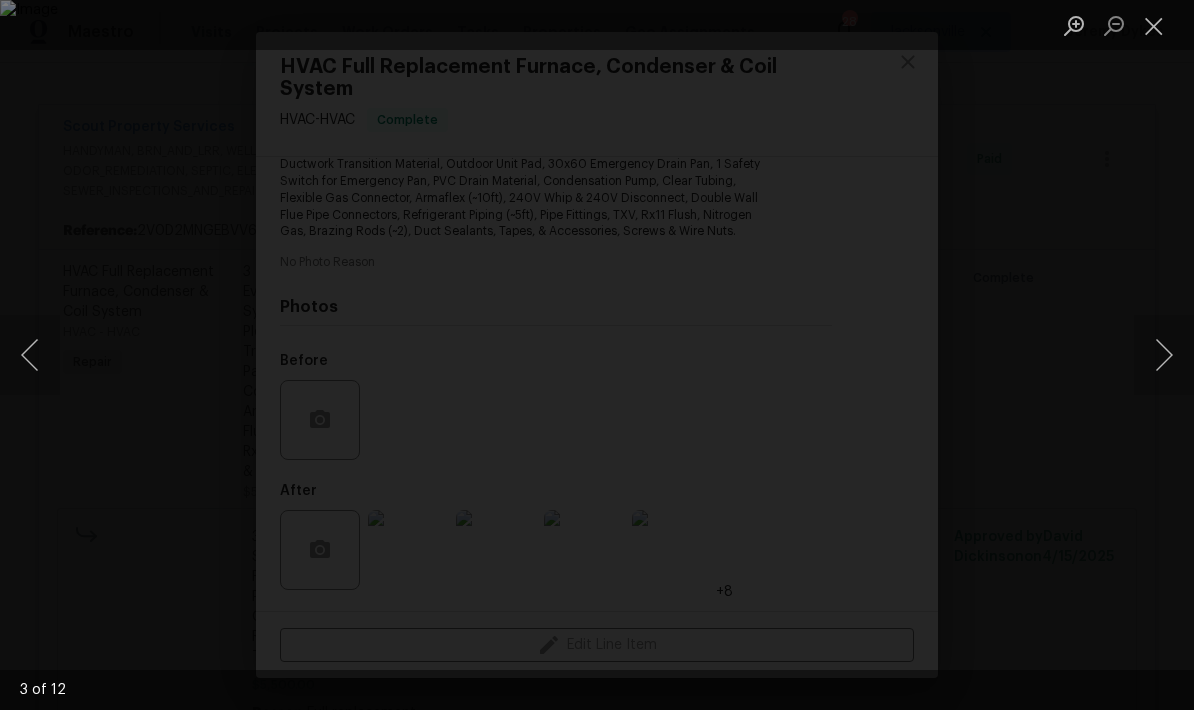 click at bounding box center (1164, 355) 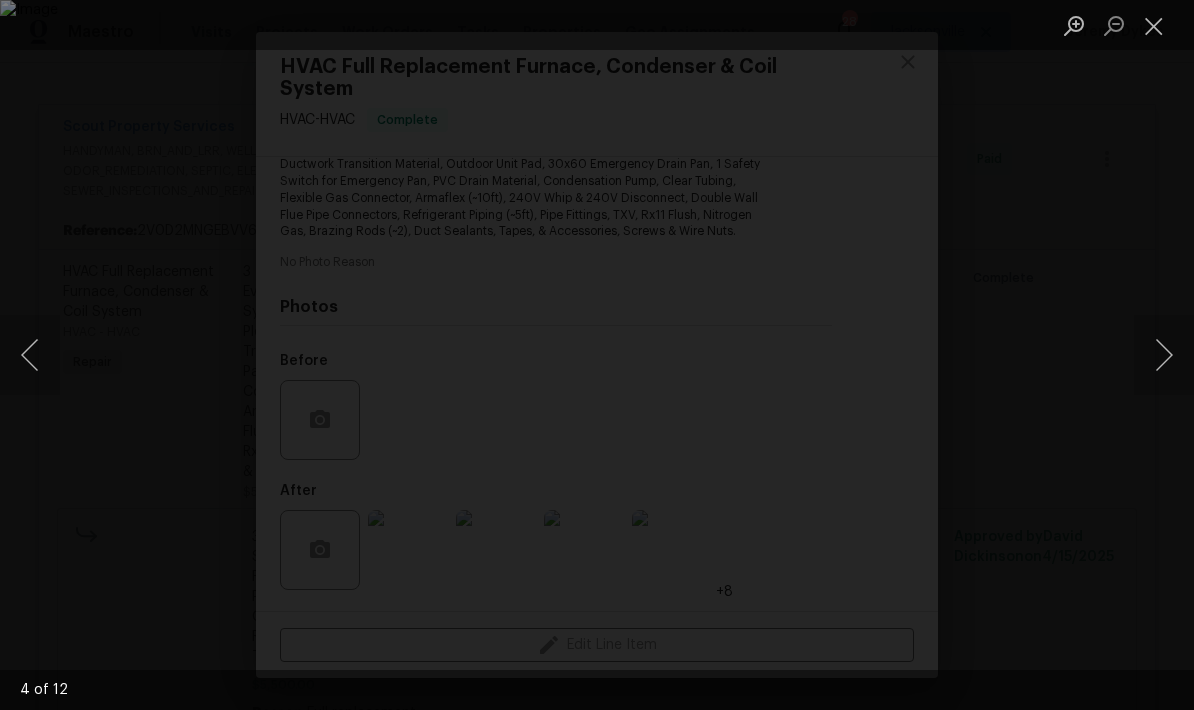click at bounding box center (1154, 25) 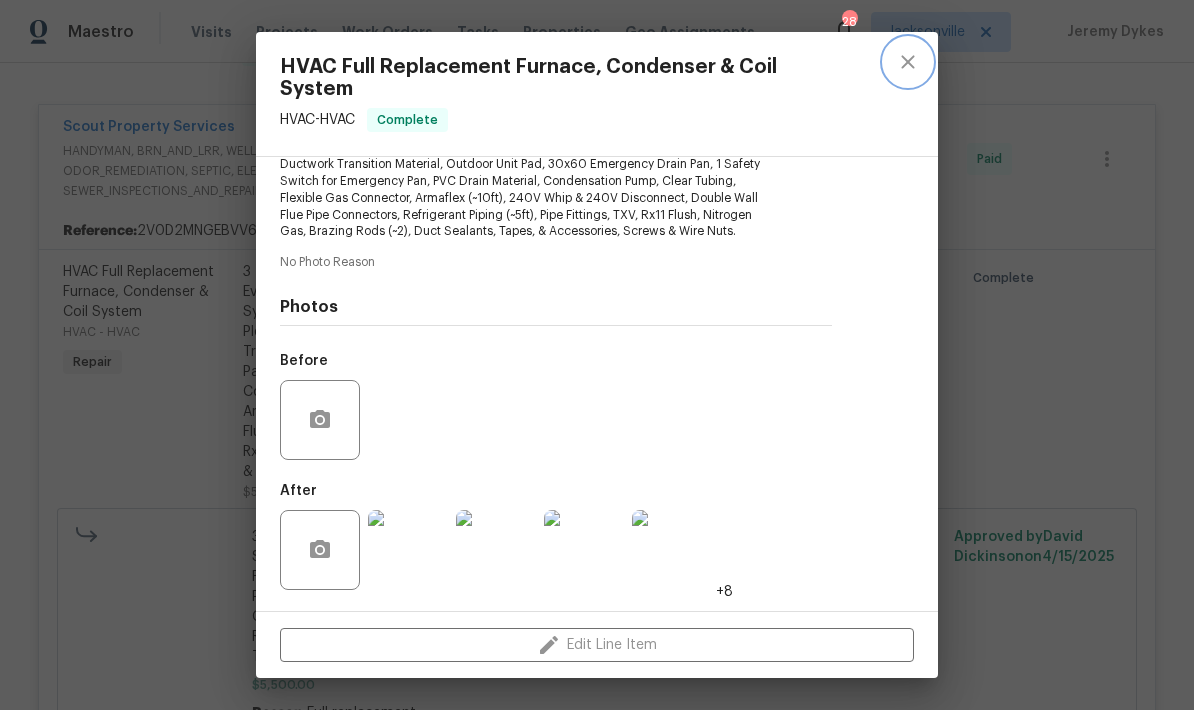 click 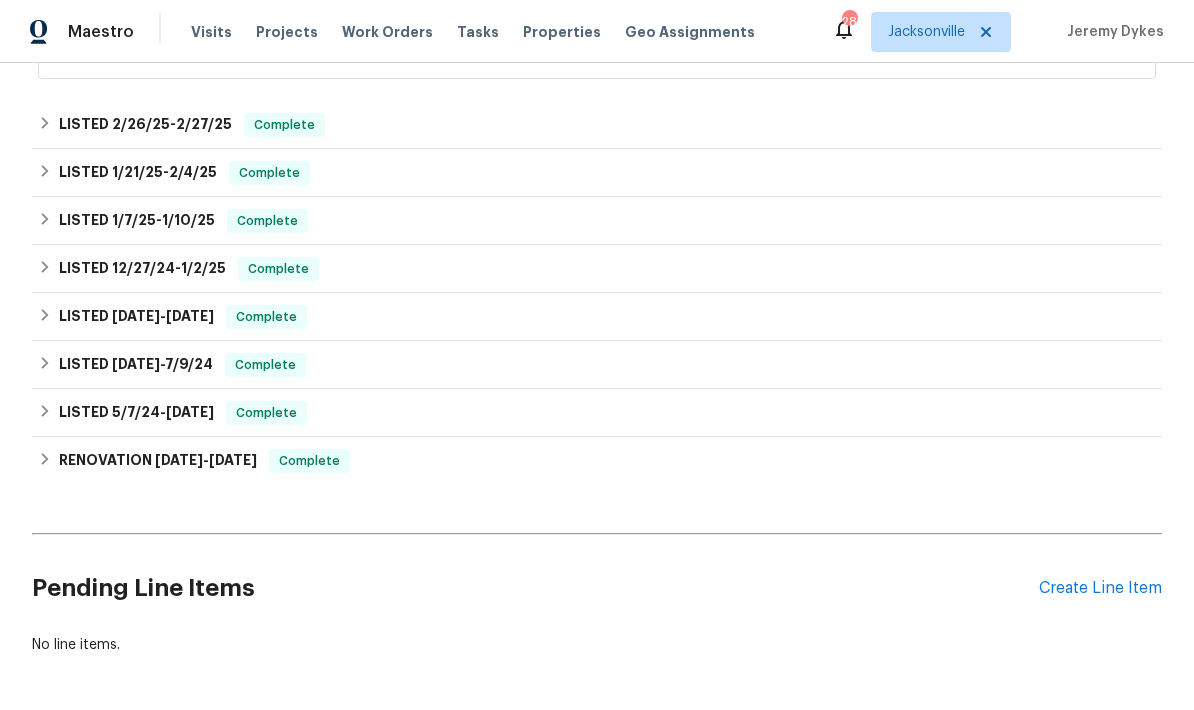 scroll, scrollTop: 4740, scrollLeft: 0, axis: vertical 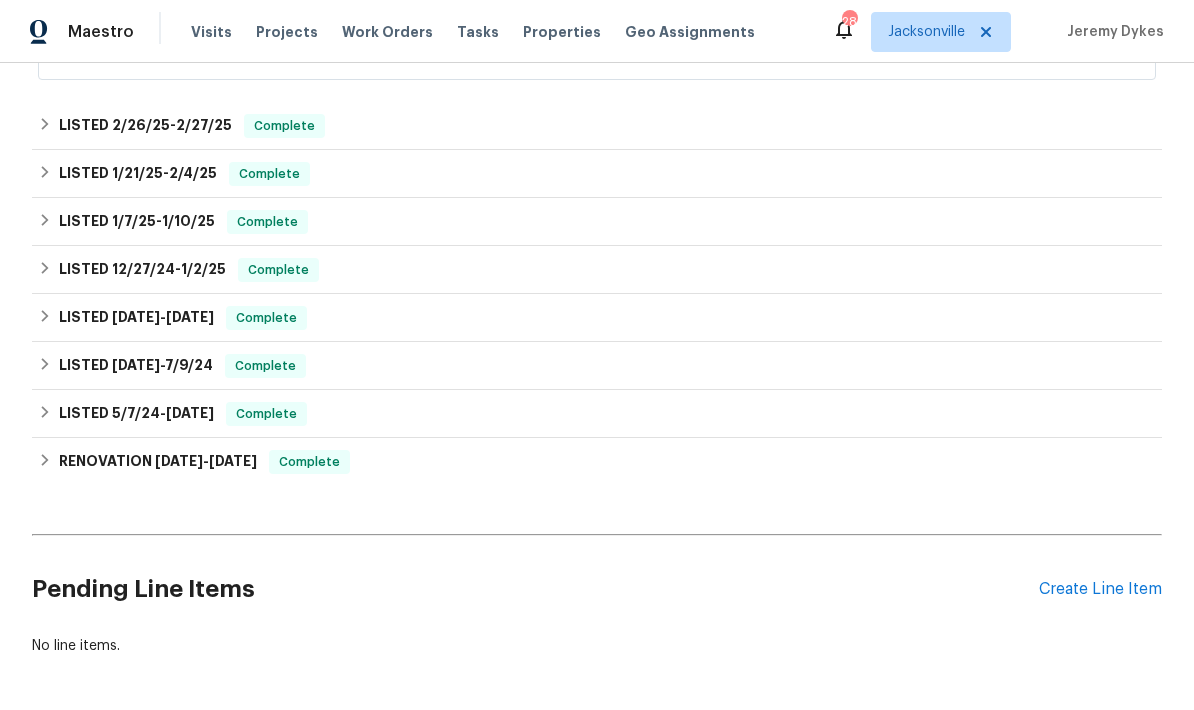 click on "Create Line Item" at bounding box center [1100, 589] 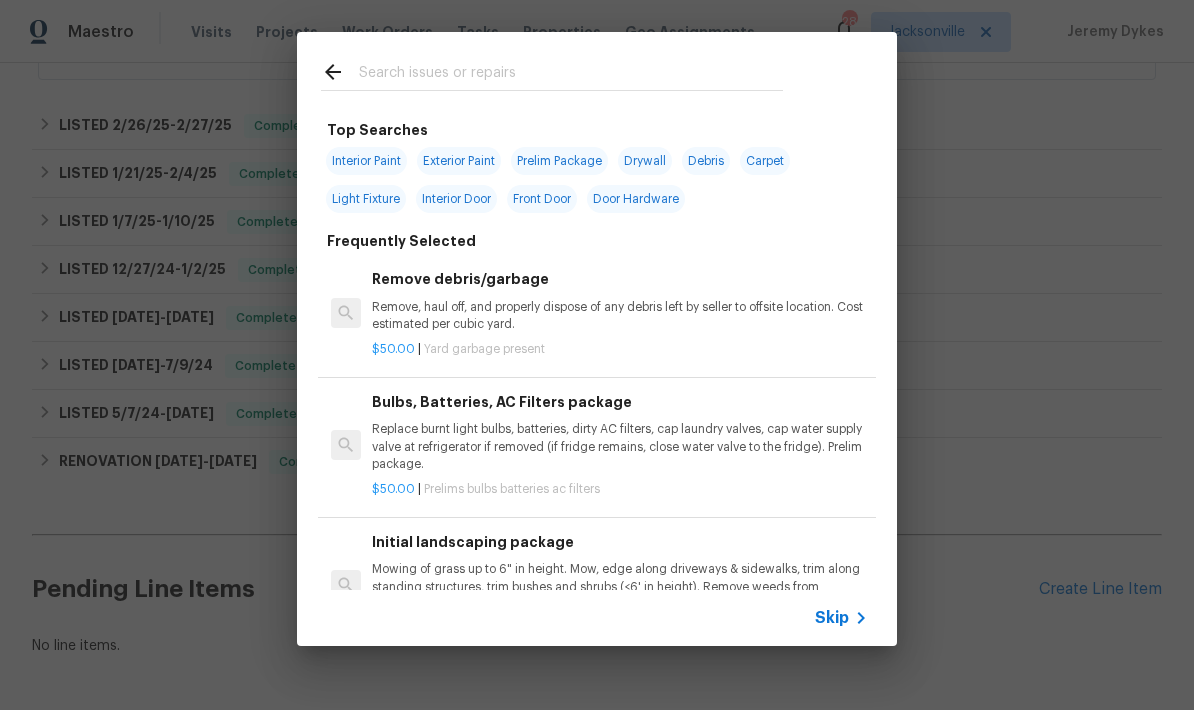 click at bounding box center (571, 75) 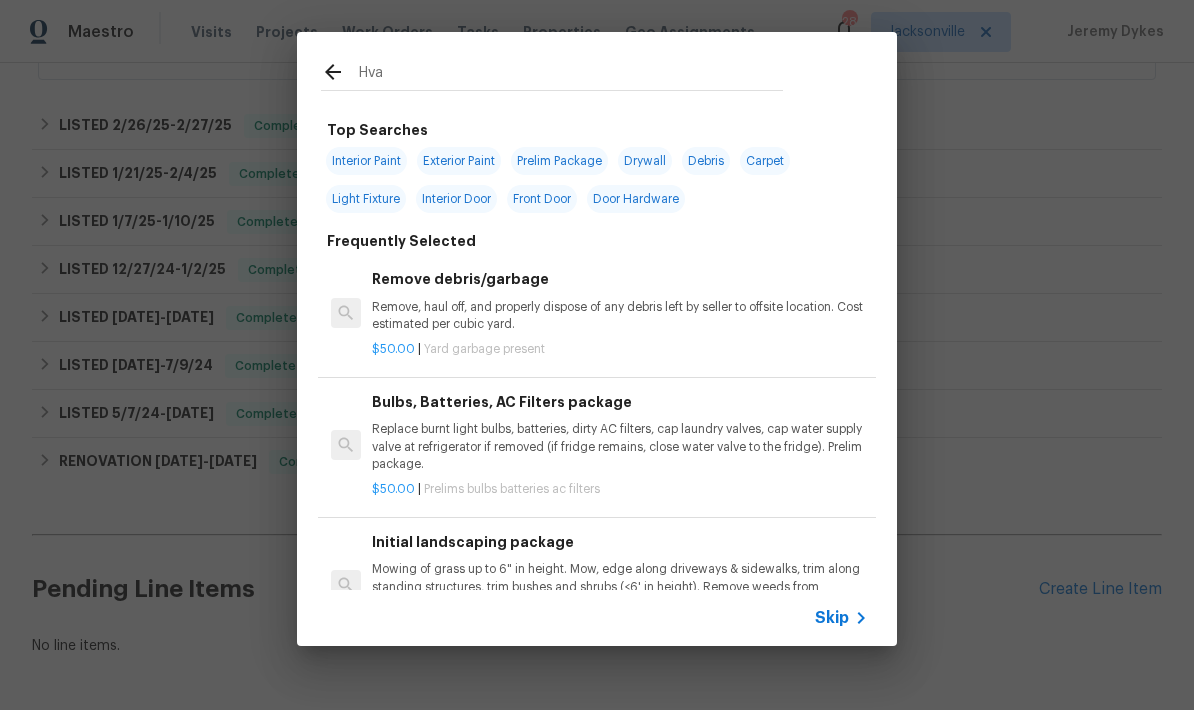 type on "Hvac" 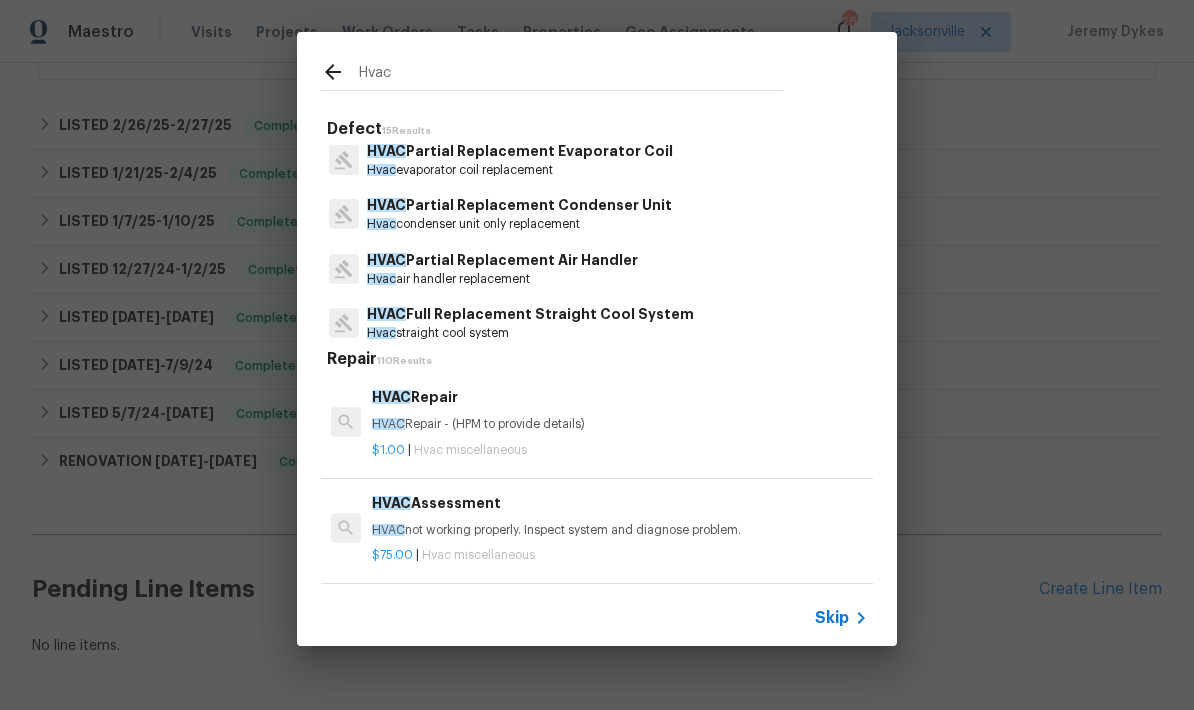 scroll, scrollTop: 173, scrollLeft: 0, axis: vertical 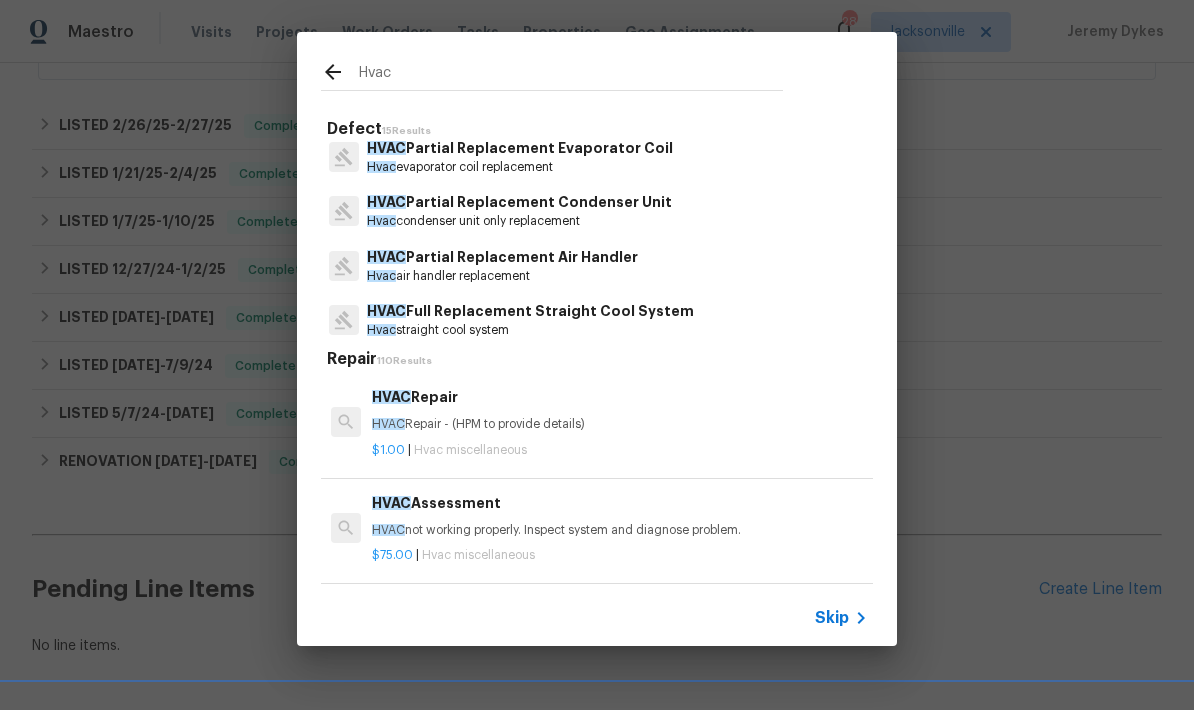 click on "HVAC  Partial Replacement Air Handler" at bounding box center (502, 257) 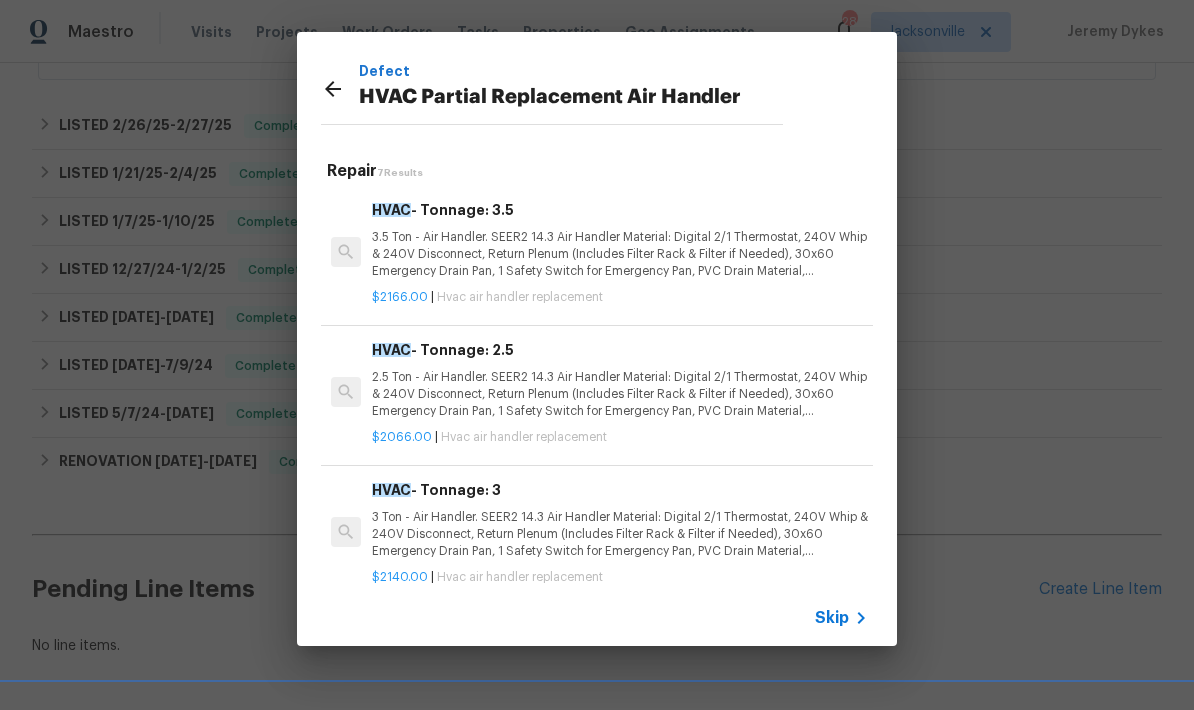 click on "3 Ton - Air Handler. SEER2 14.3  Air Handler Material: Digital 2/1 Thermostat, 240V Whip & 240V Disconnect, Return Plenum (Includes Filter Rack & Filter if Needed), 30x60 Emergency Drain Pan, 1 Safety Switch for Emergency Pan, PVC Drain Material, Condensation Pump, Ductwork Transition Material, TXV, Screws & Wire Nuts, Freon (Up-to 2lbs), Misc Installation Supplies." at bounding box center [620, 534] 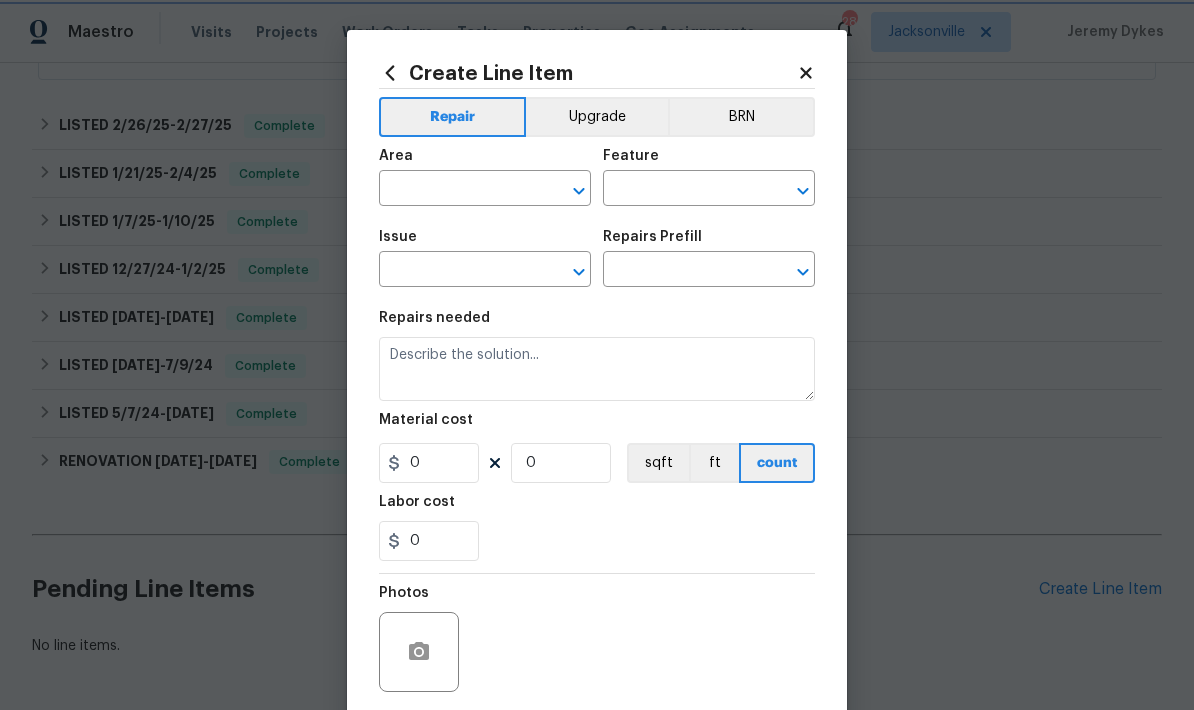 type on "HVAC" 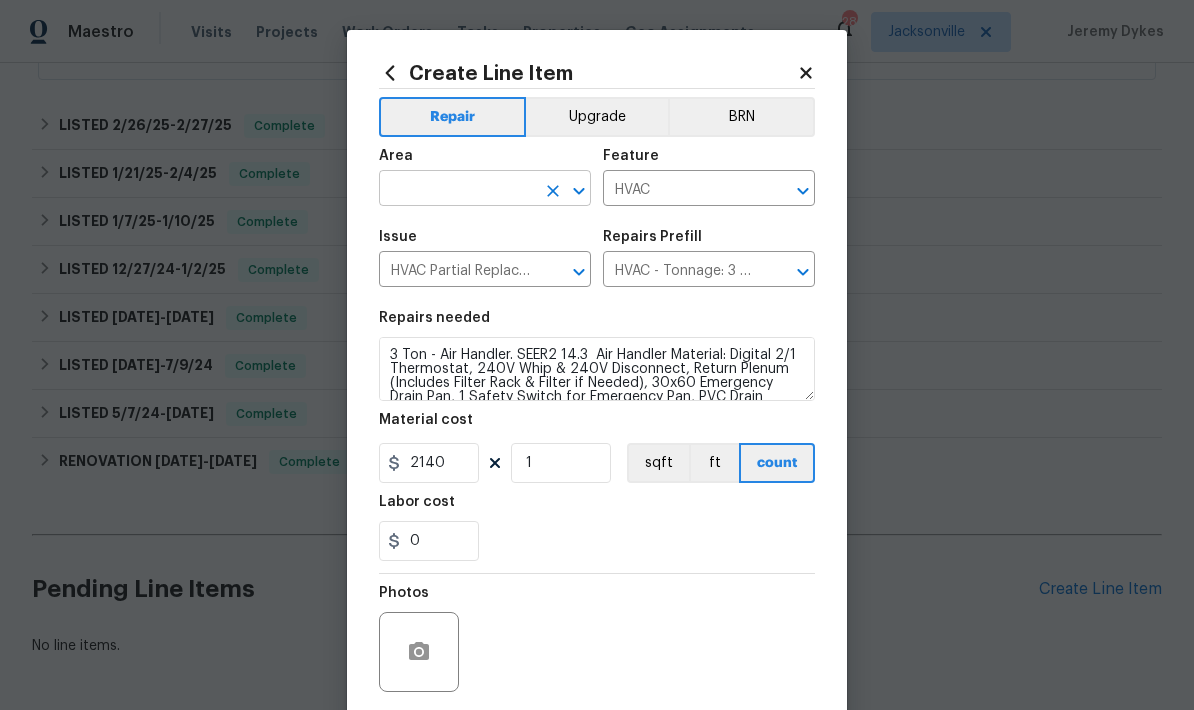 click at bounding box center [457, 190] 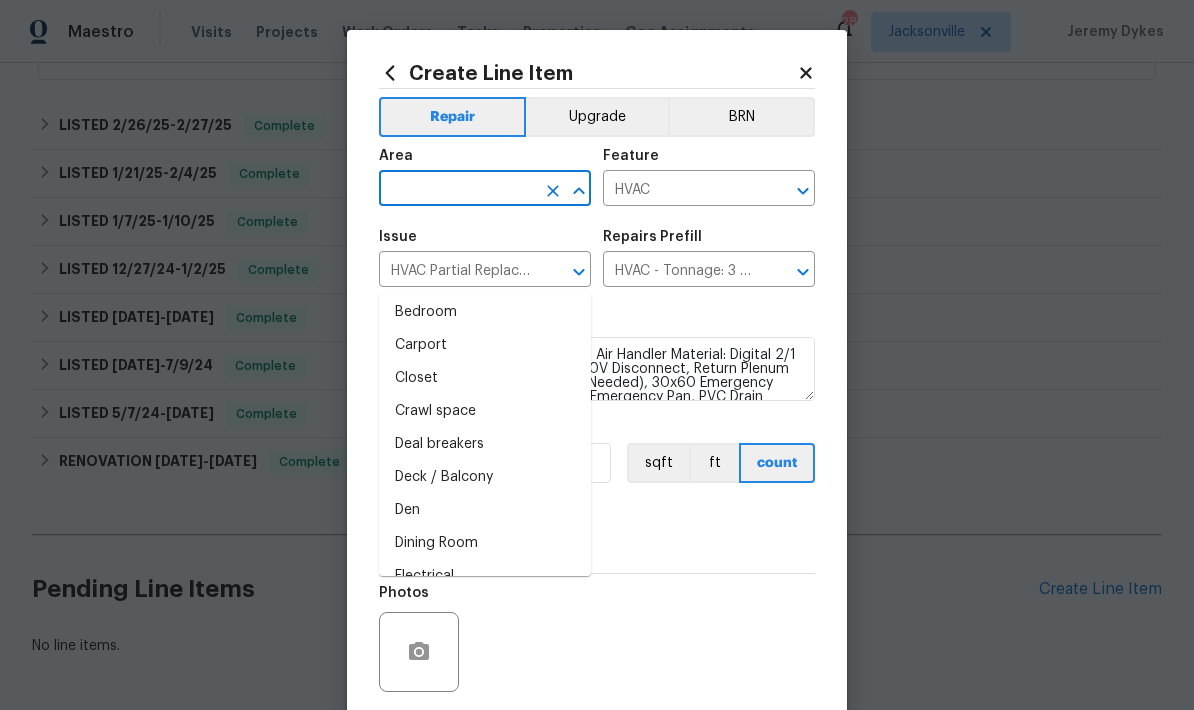 scroll, scrollTop: 154, scrollLeft: 0, axis: vertical 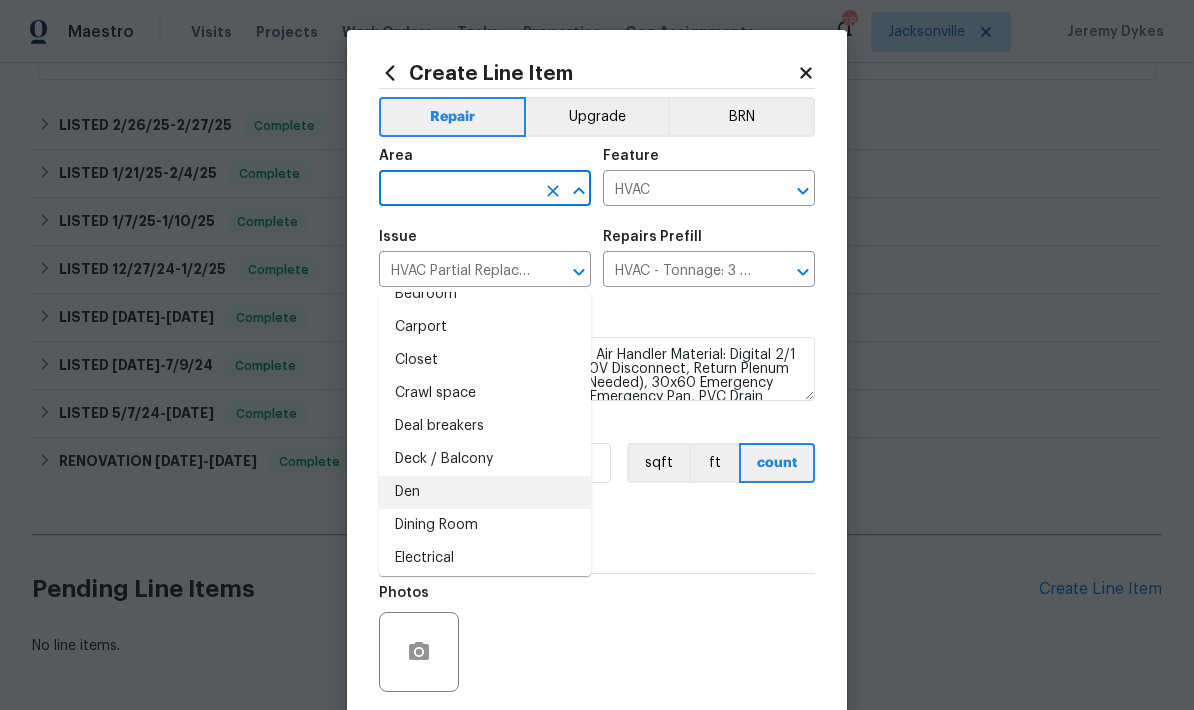 click on "Den" at bounding box center (485, 492) 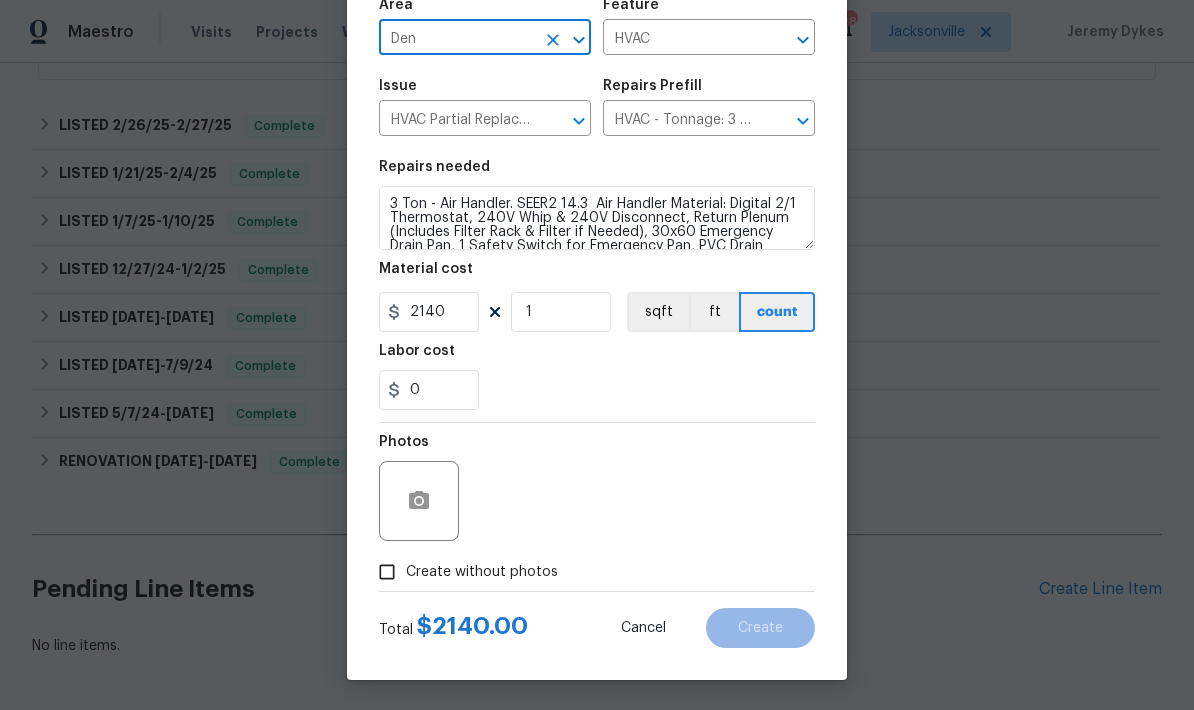 scroll, scrollTop: 155, scrollLeft: 0, axis: vertical 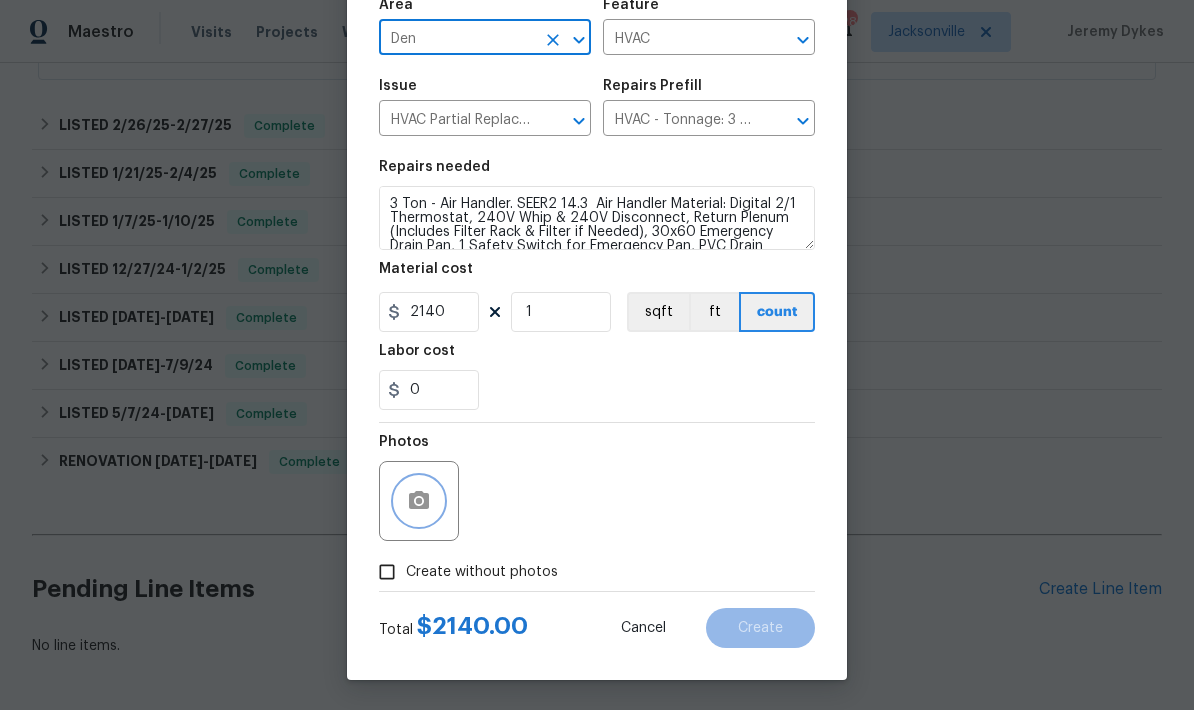 click 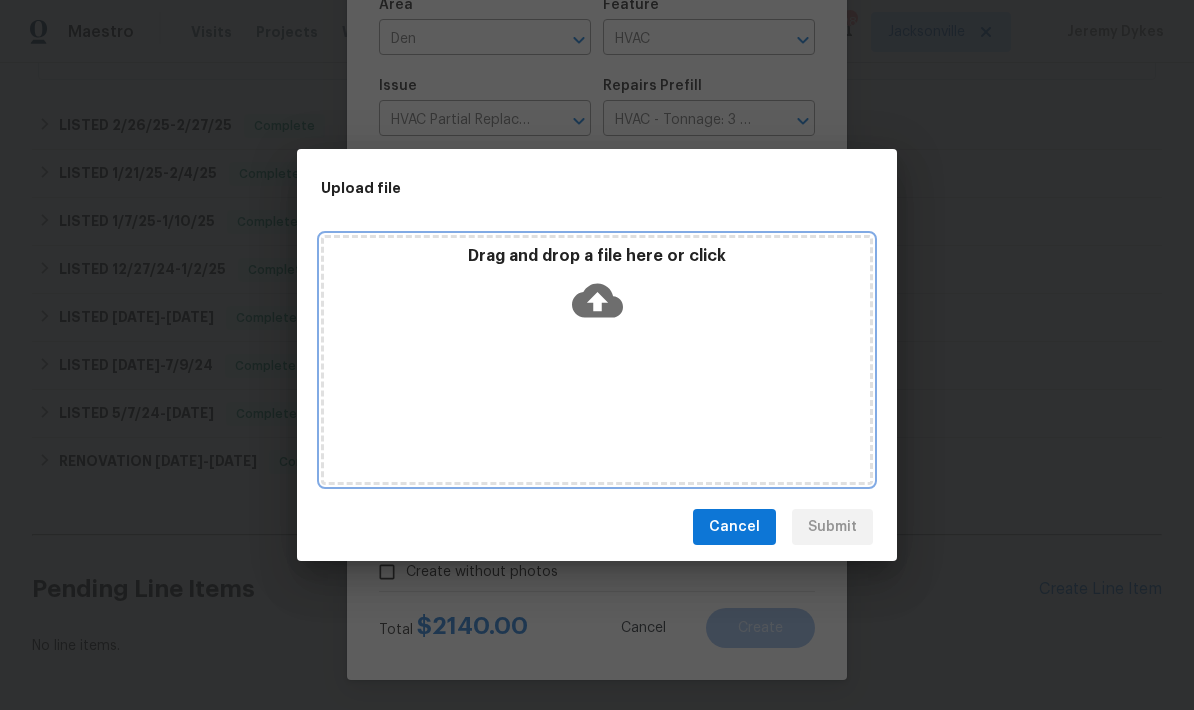 click 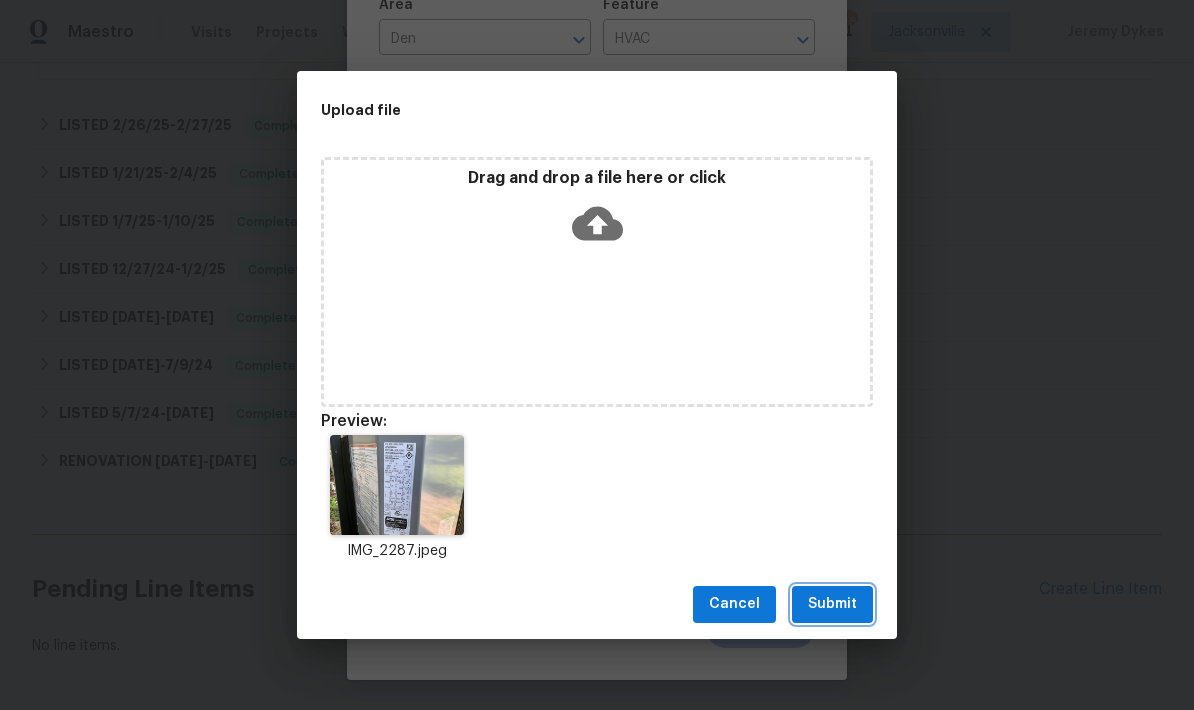 click on "Submit" at bounding box center [832, 604] 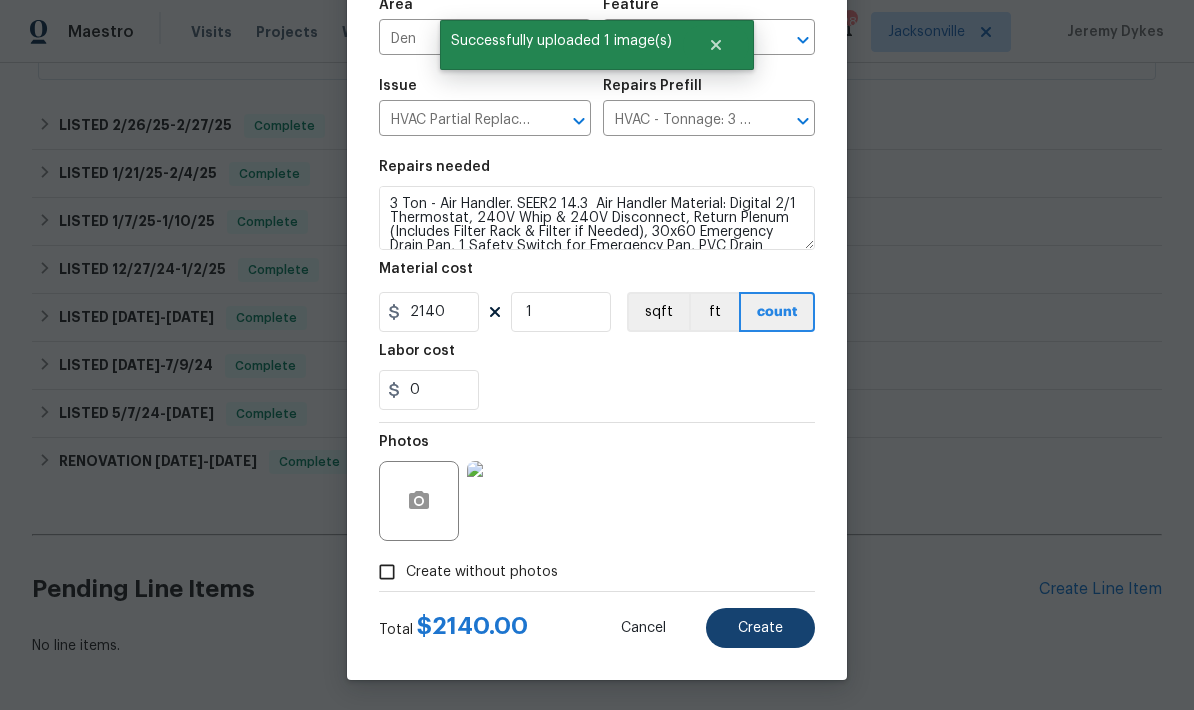 click on "Create" at bounding box center (760, 628) 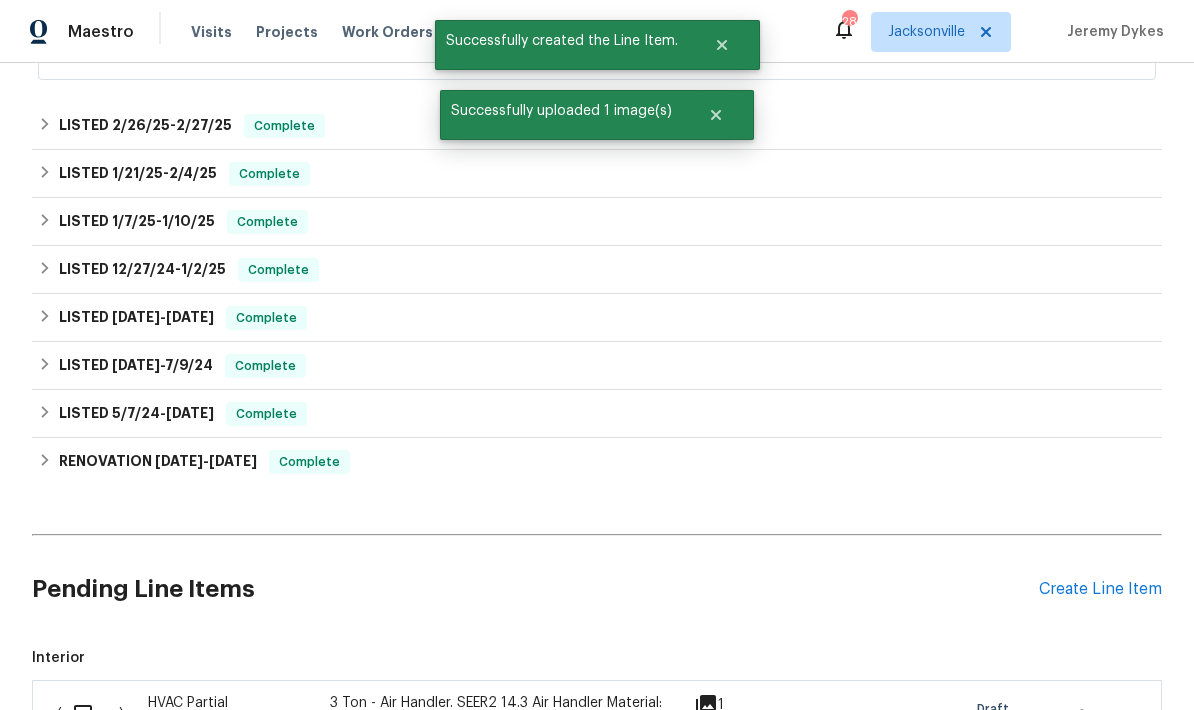 click at bounding box center (90, 714) 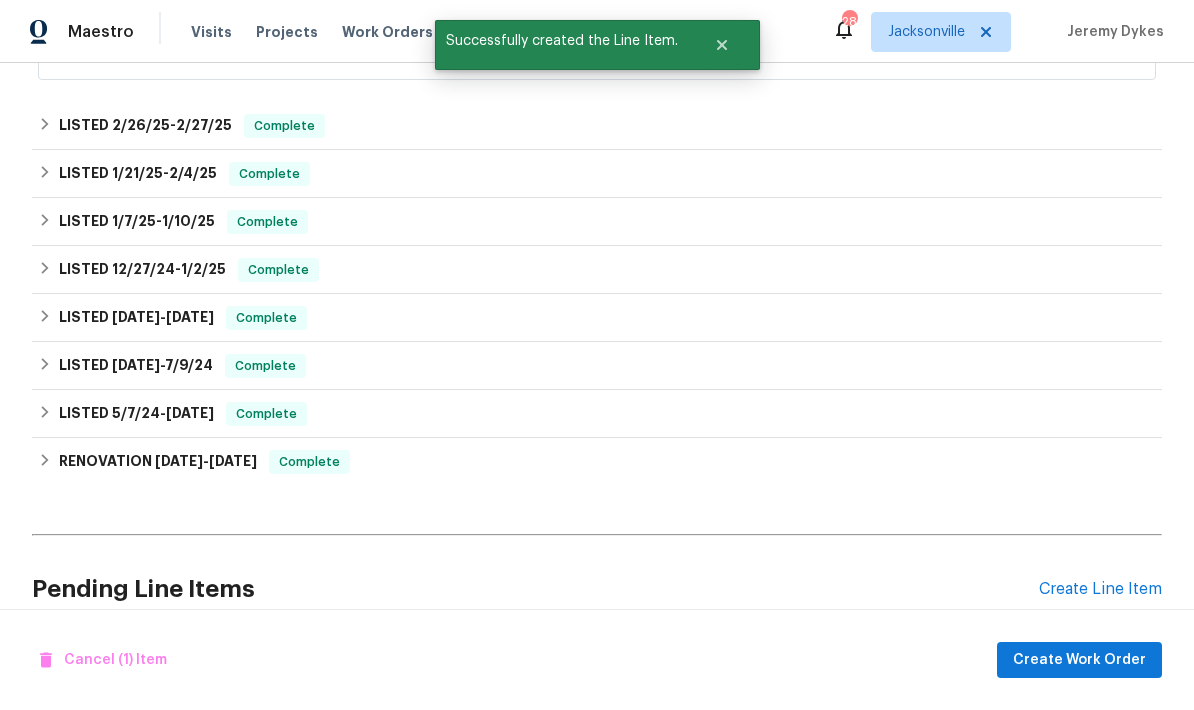 click on "Create Work Order" at bounding box center (1079, 660) 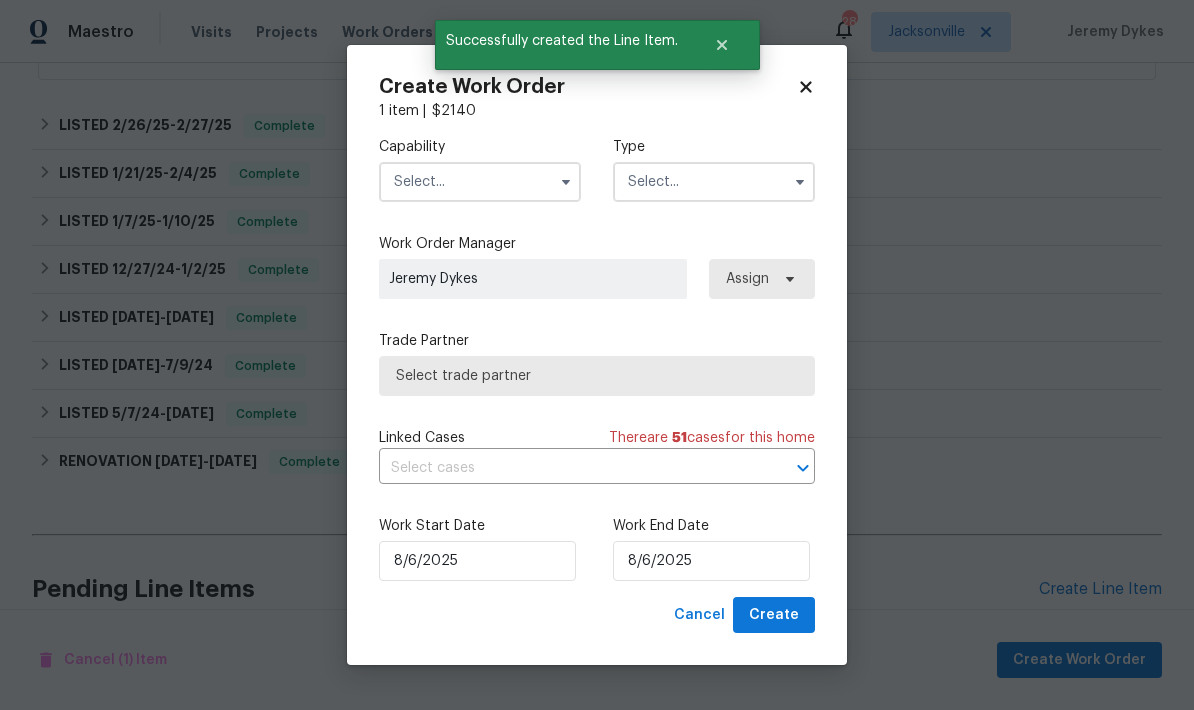 click at bounding box center (480, 182) 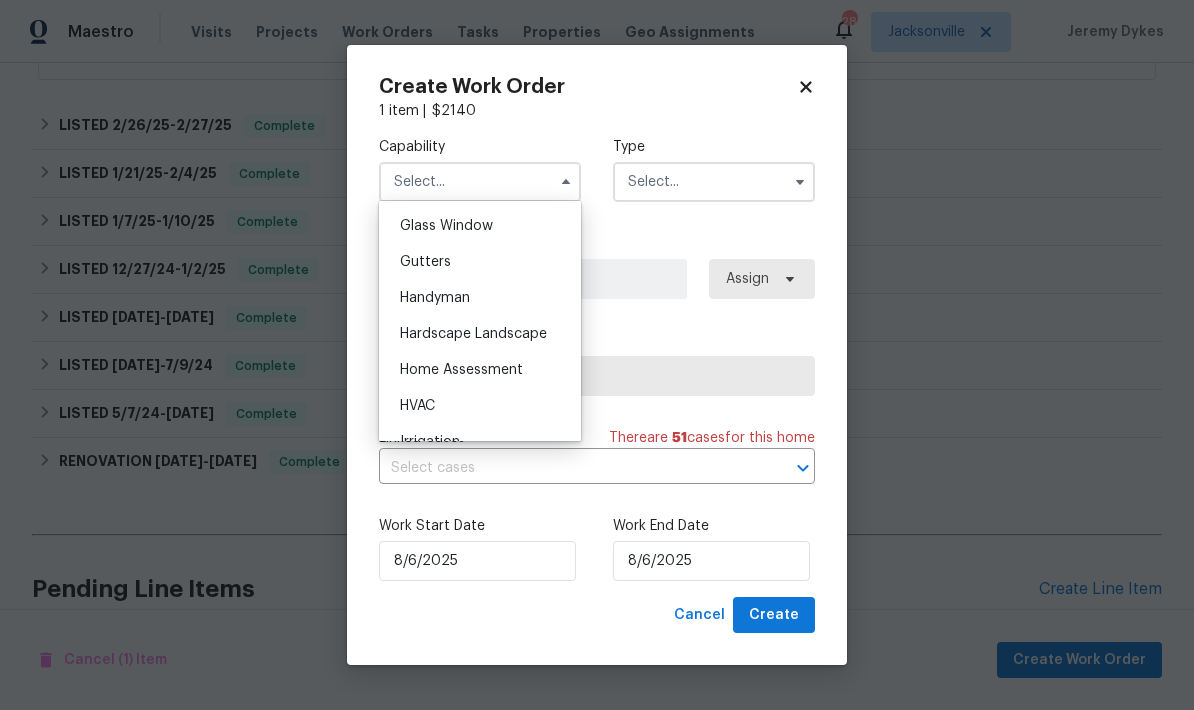 scroll, scrollTop: 1025, scrollLeft: 0, axis: vertical 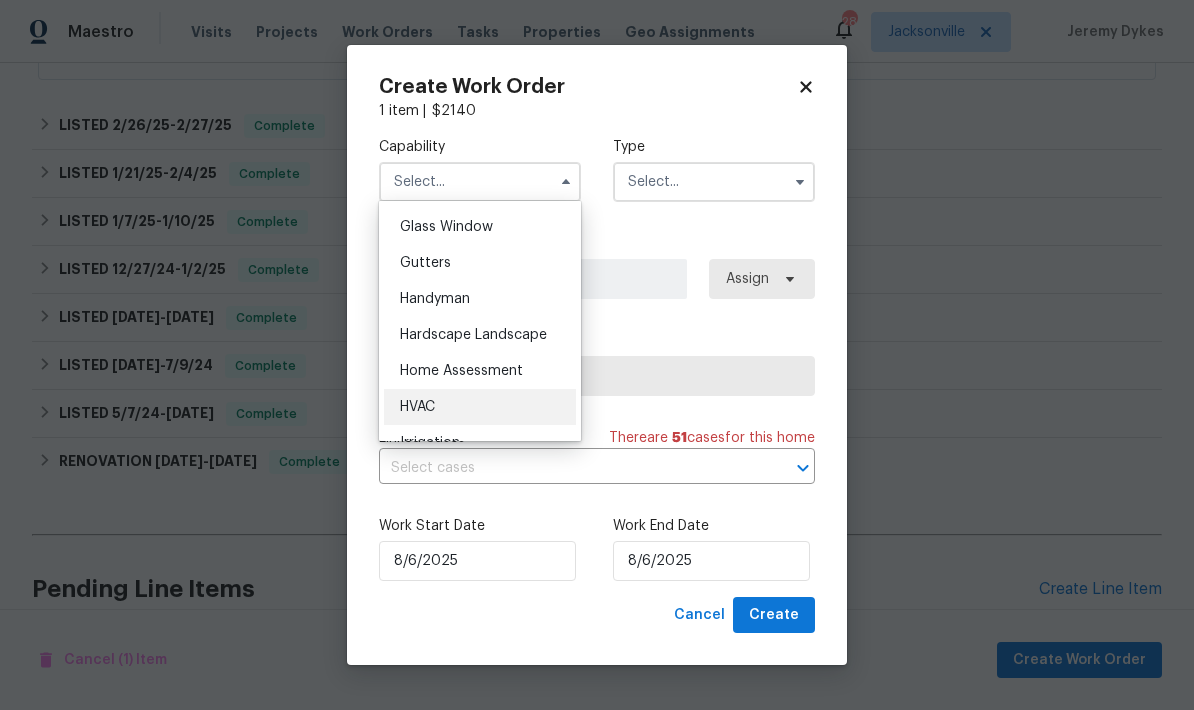 click on "HVAC" at bounding box center (480, 407) 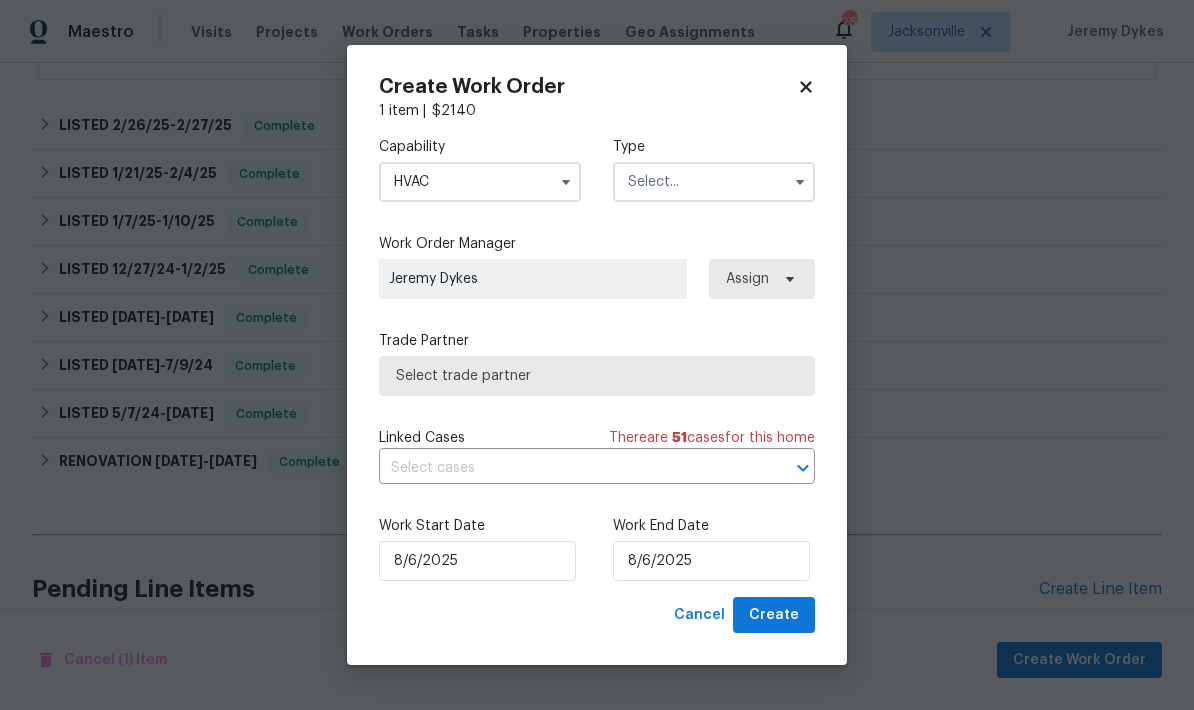 click at bounding box center (714, 182) 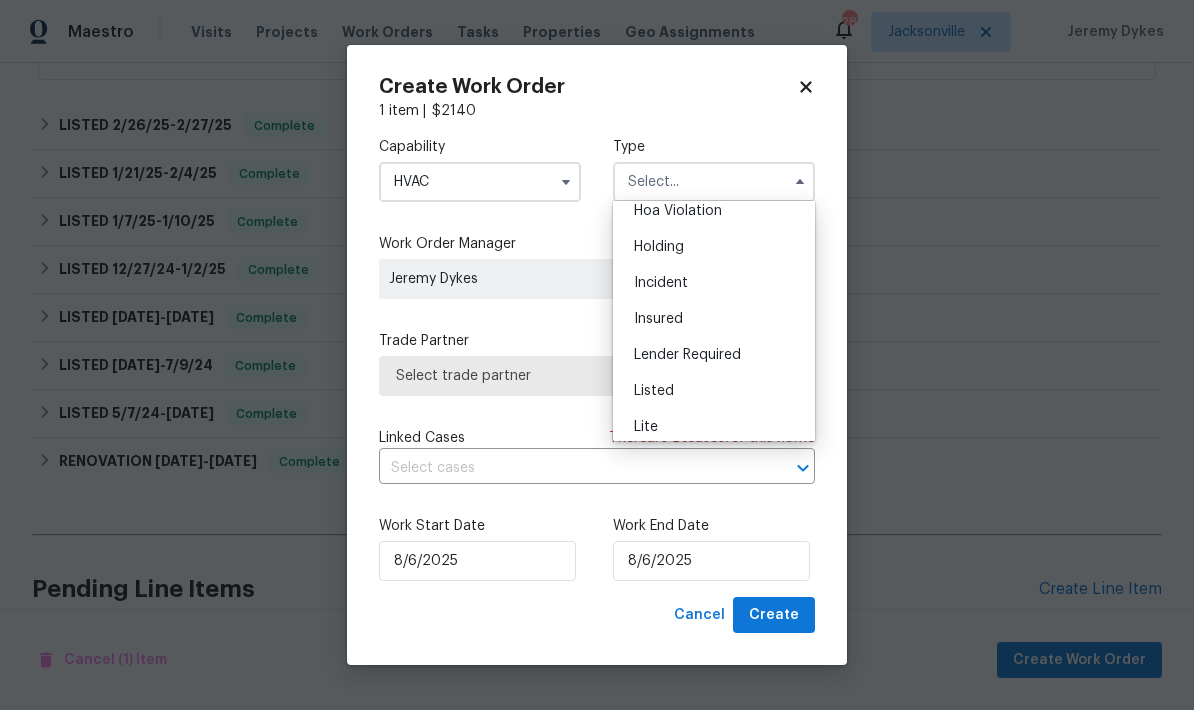 scroll, scrollTop: 61, scrollLeft: 0, axis: vertical 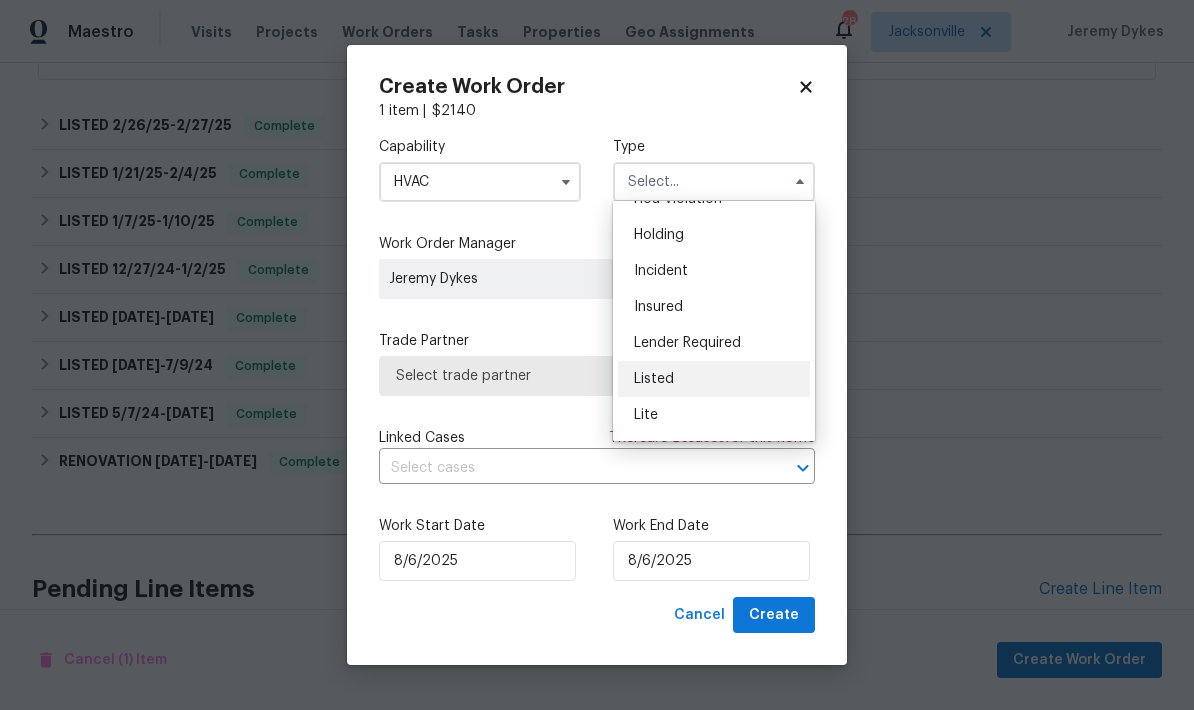 click on "Listed" at bounding box center (714, 379) 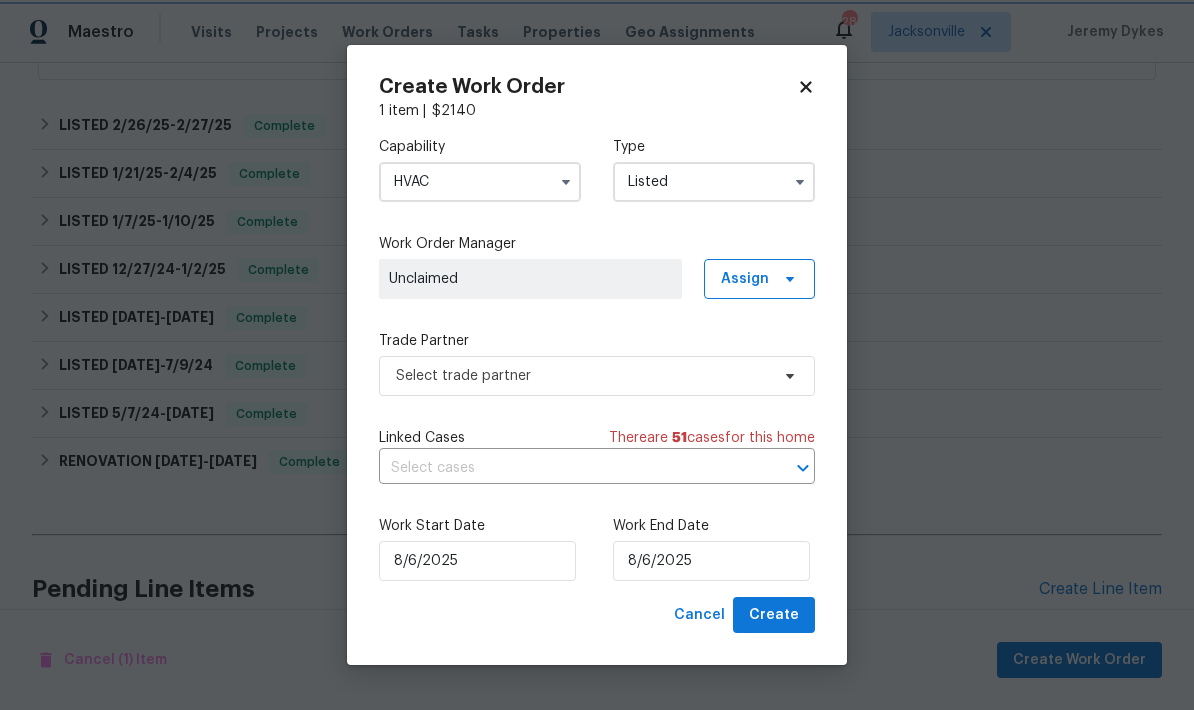 scroll, scrollTop: 0, scrollLeft: 0, axis: both 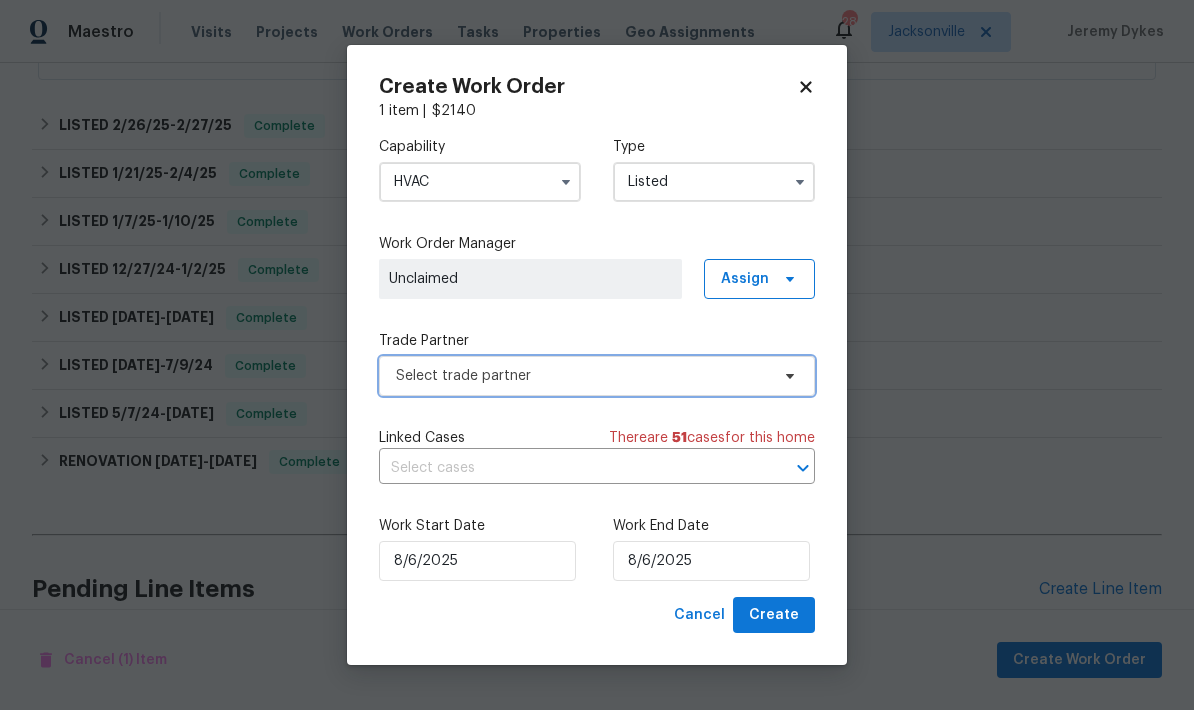 click on "Select trade partner" at bounding box center [582, 376] 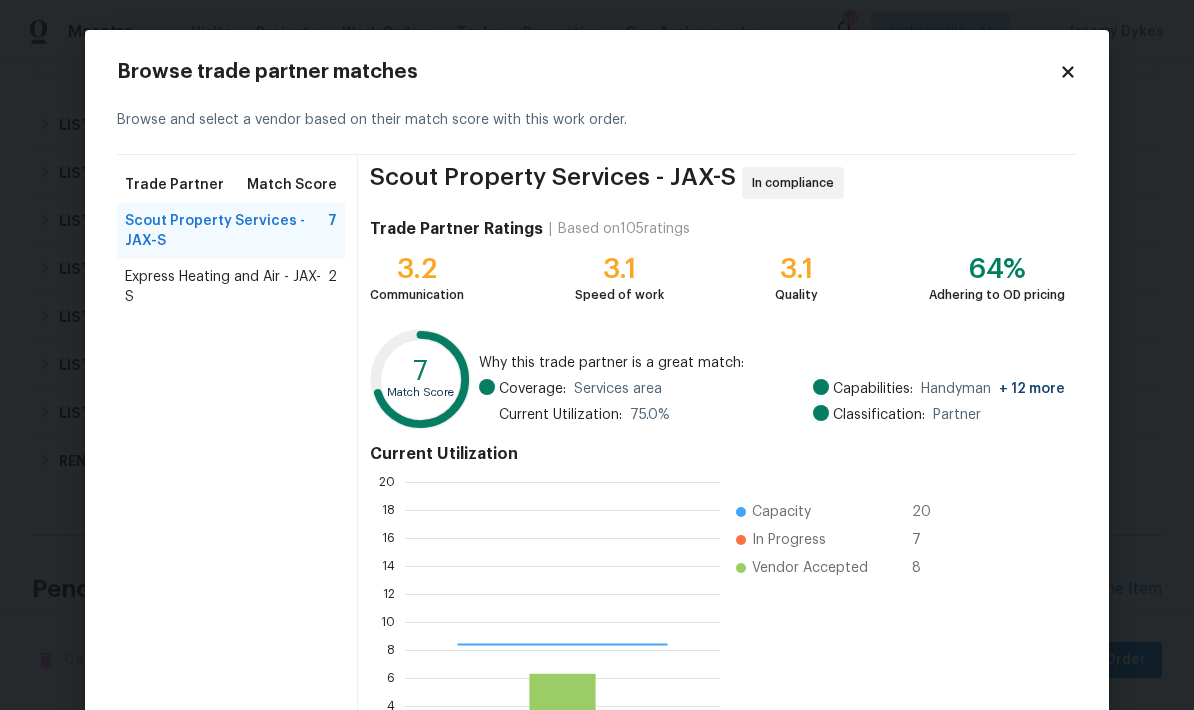 scroll, scrollTop: 2, scrollLeft: 2, axis: both 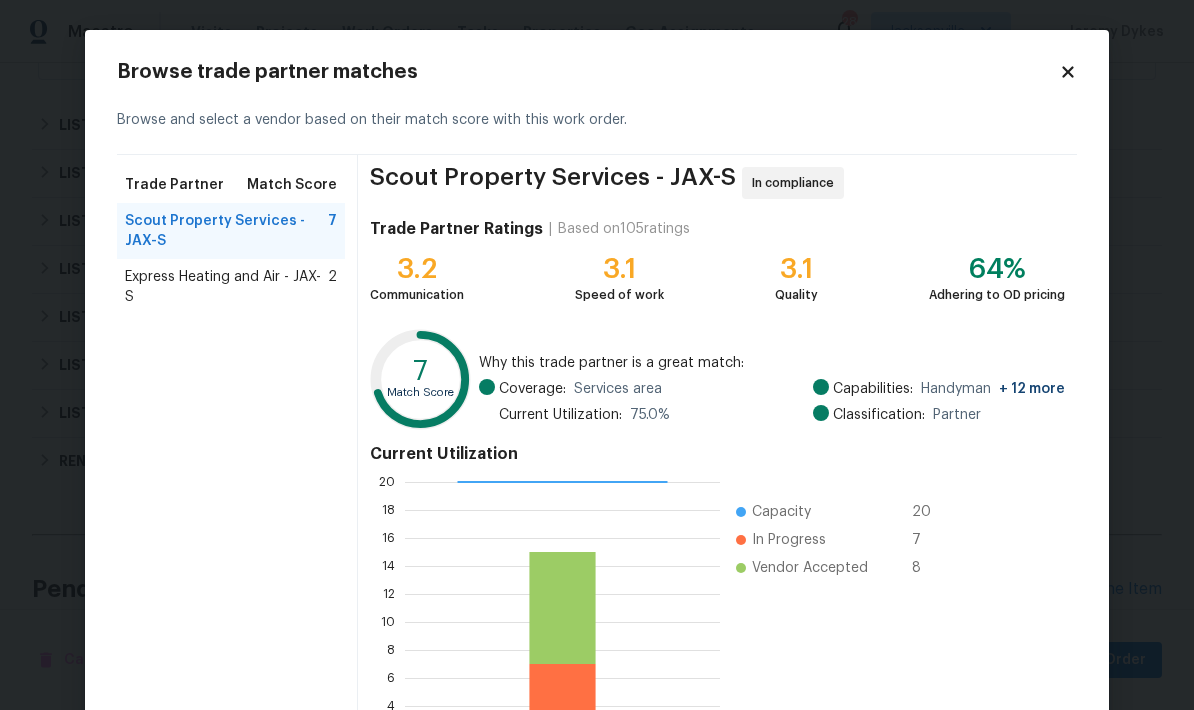 click on "Express Heating and Air - JAX-S" at bounding box center (226, 287) 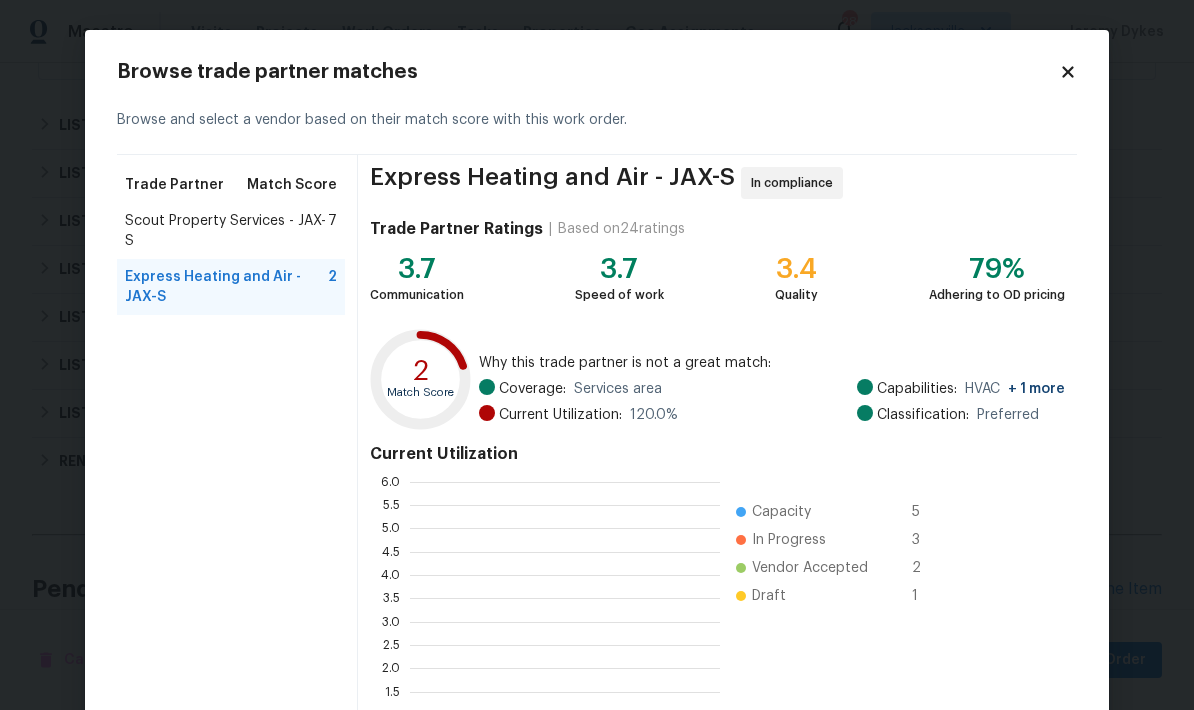 scroll, scrollTop: 2, scrollLeft: 2, axis: both 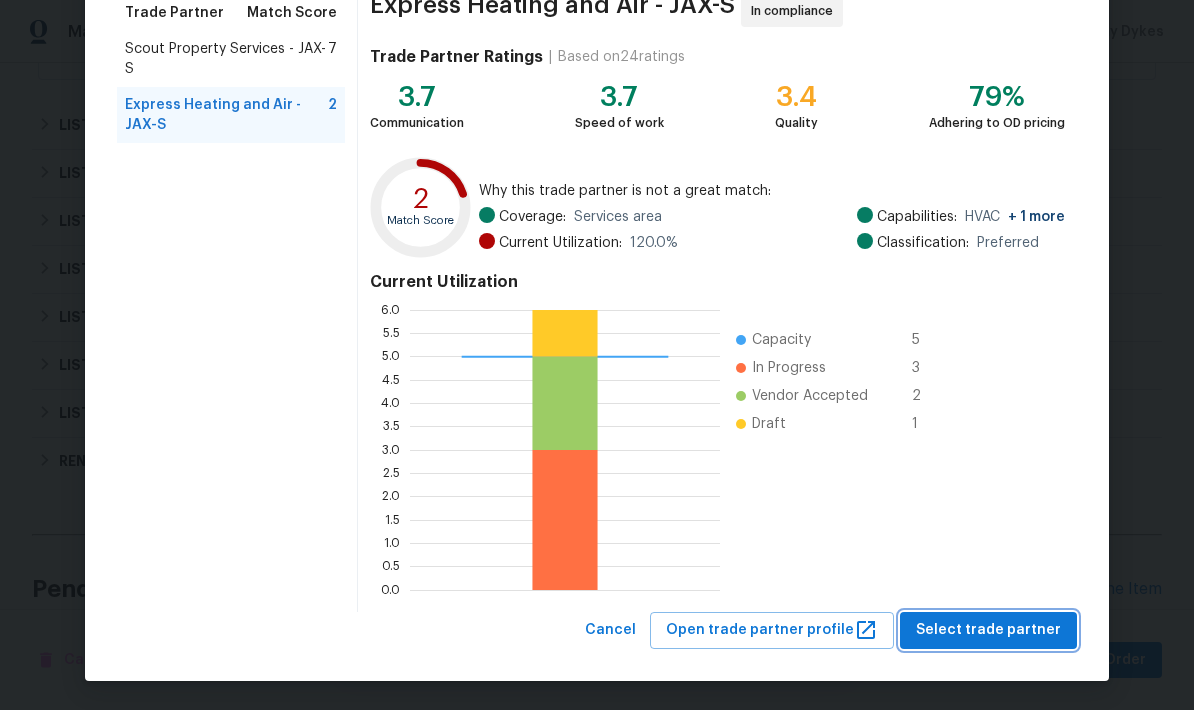 click on "Select trade partner" at bounding box center [988, 630] 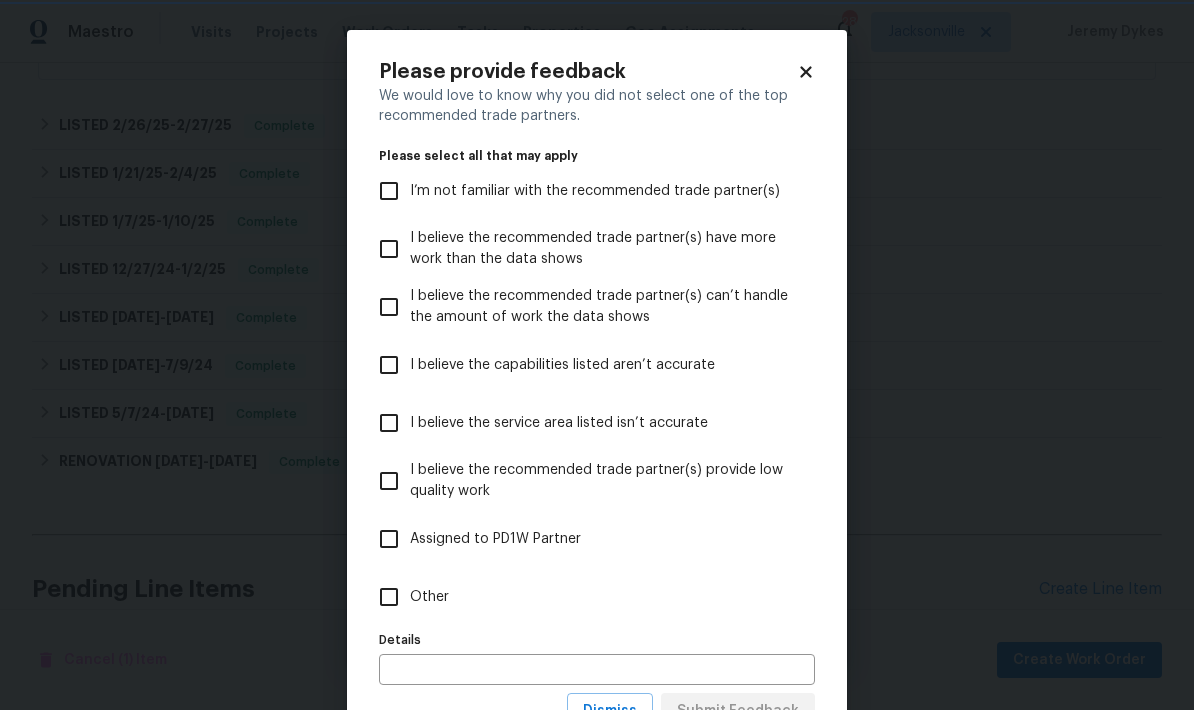 scroll, scrollTop: 0, scrollLeft: 0, axis: both 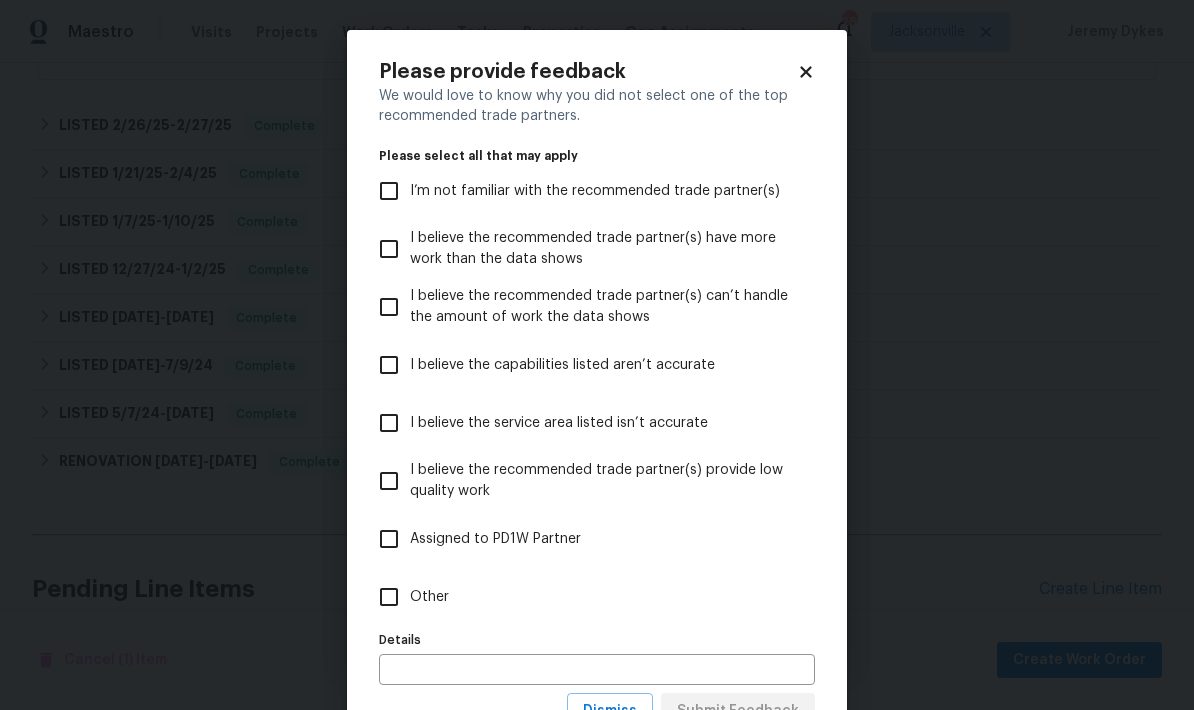 click on "Other" at bounding box center (389, 597) 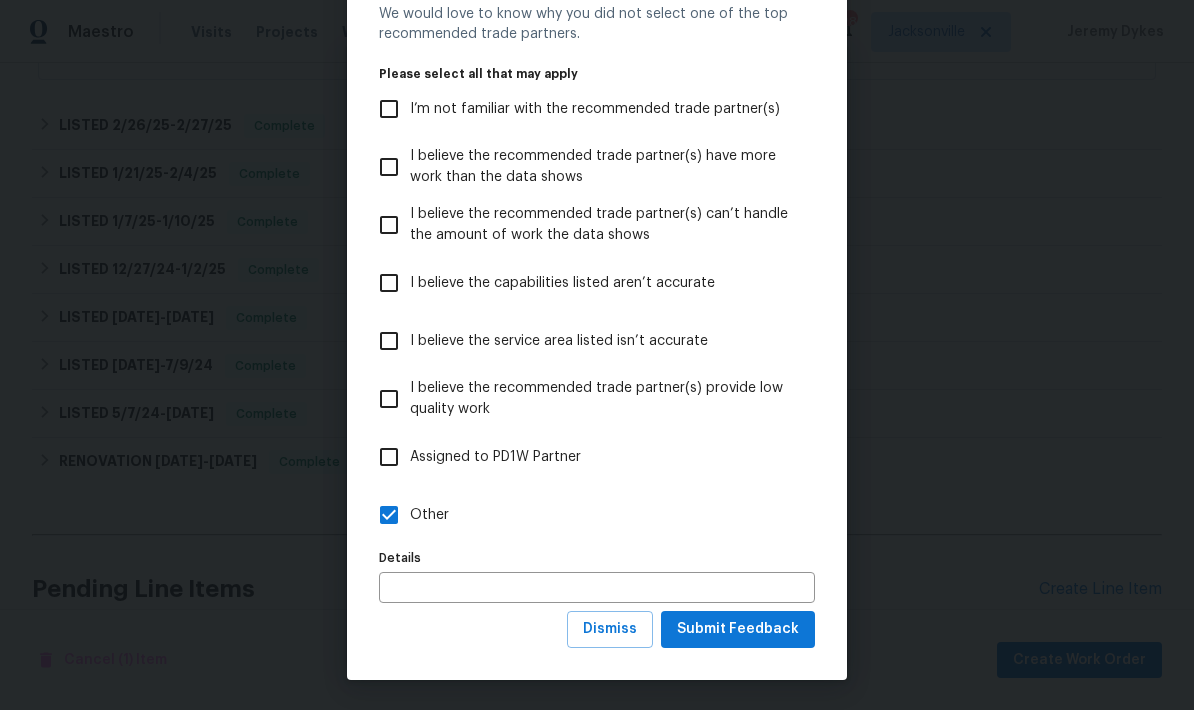 scroll, scrollTop: 83, scrollLeft: 0, axis: vertical 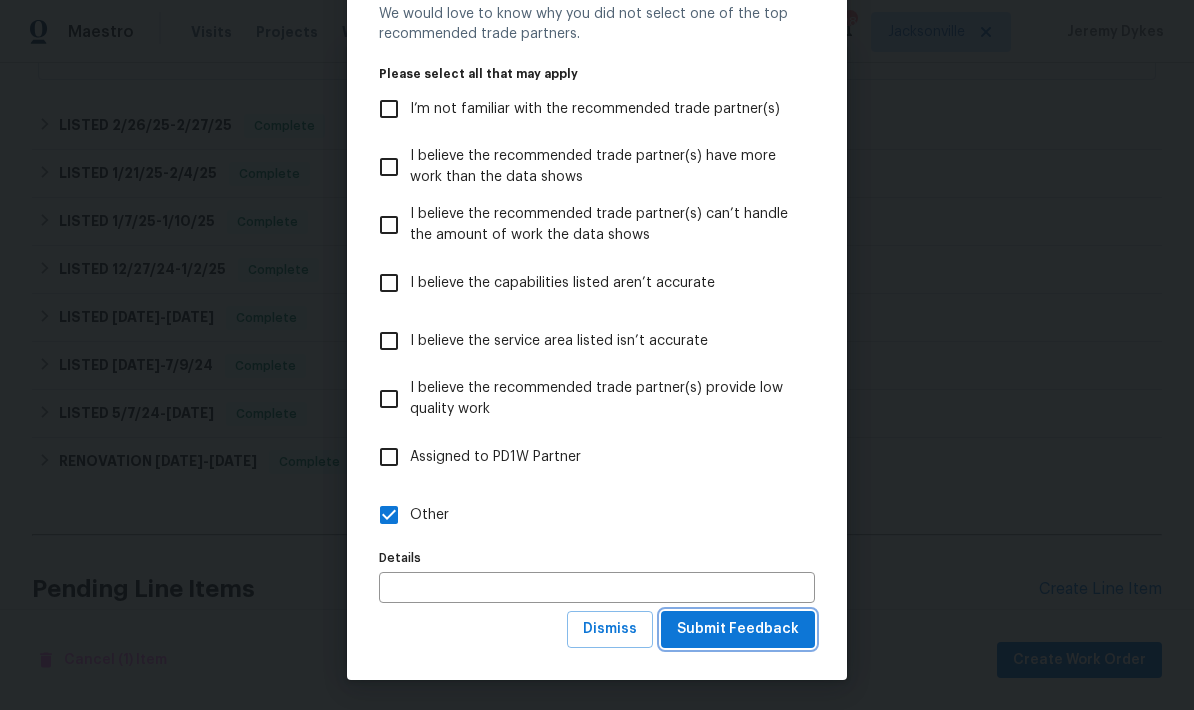 click on "Submit Feedback" at bounding box center (738, 629) 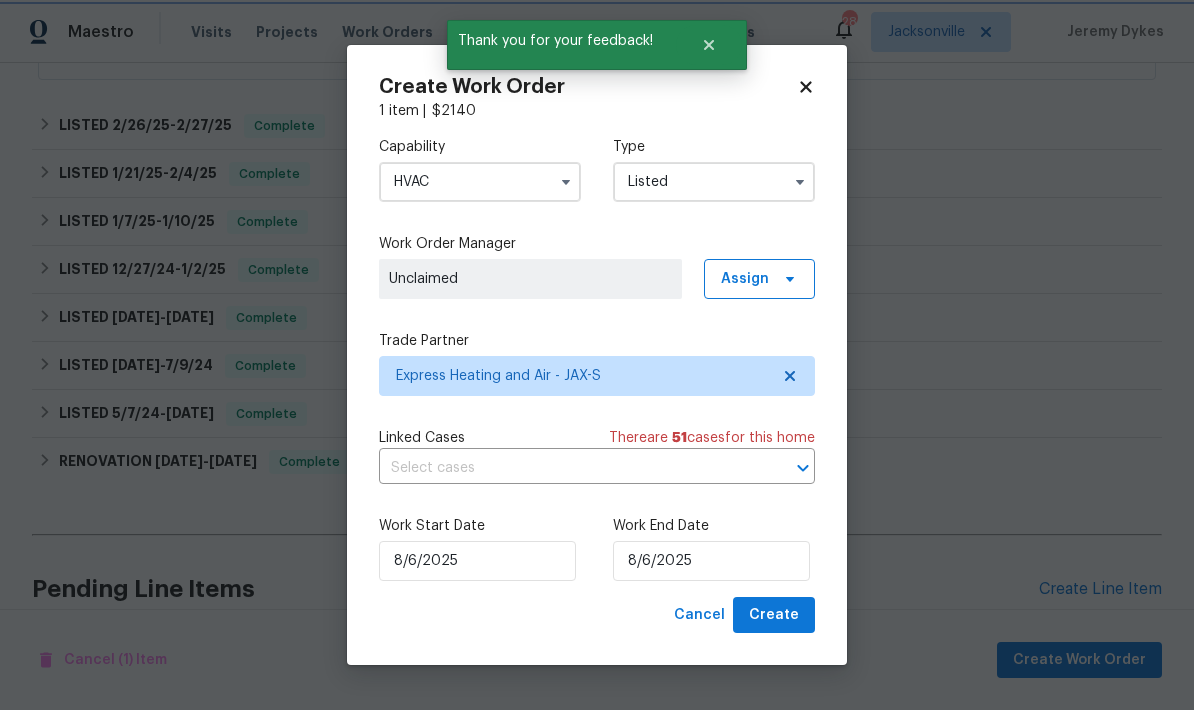 scroll, scrollTop: 0, scrollLeft: 0, axis: both 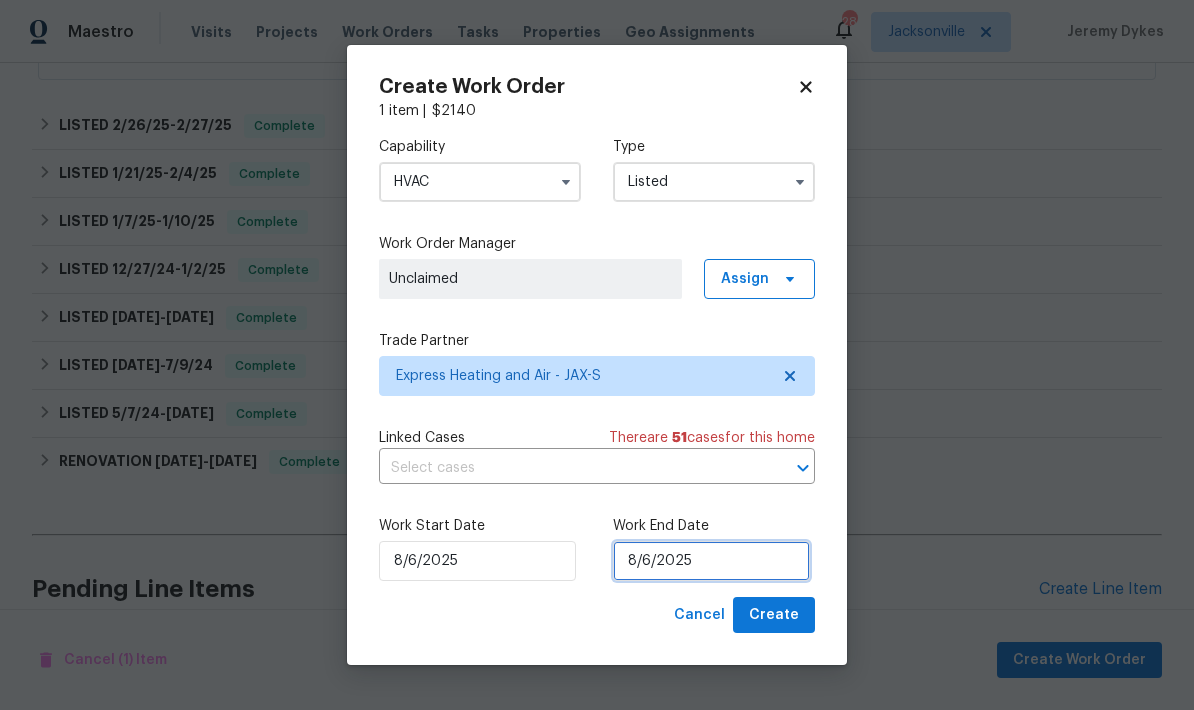 click on "8/6/2025" at bounding box center (711, 561) 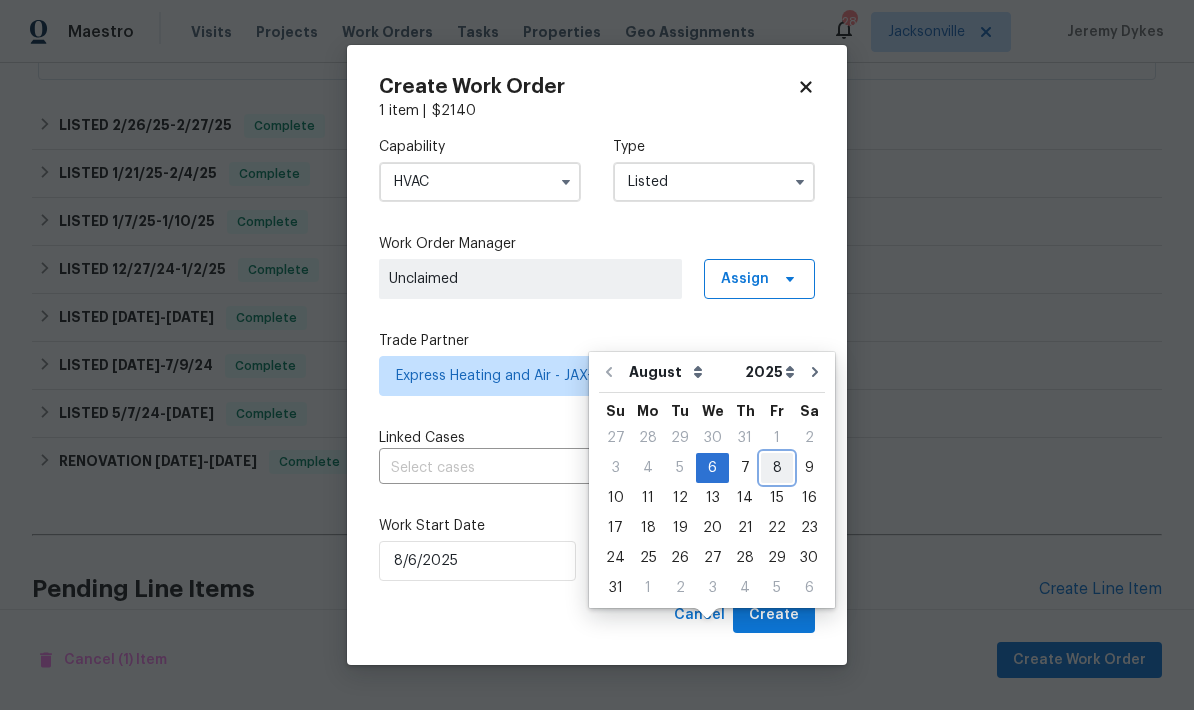 click on "8" at bounding box center [777, 468] 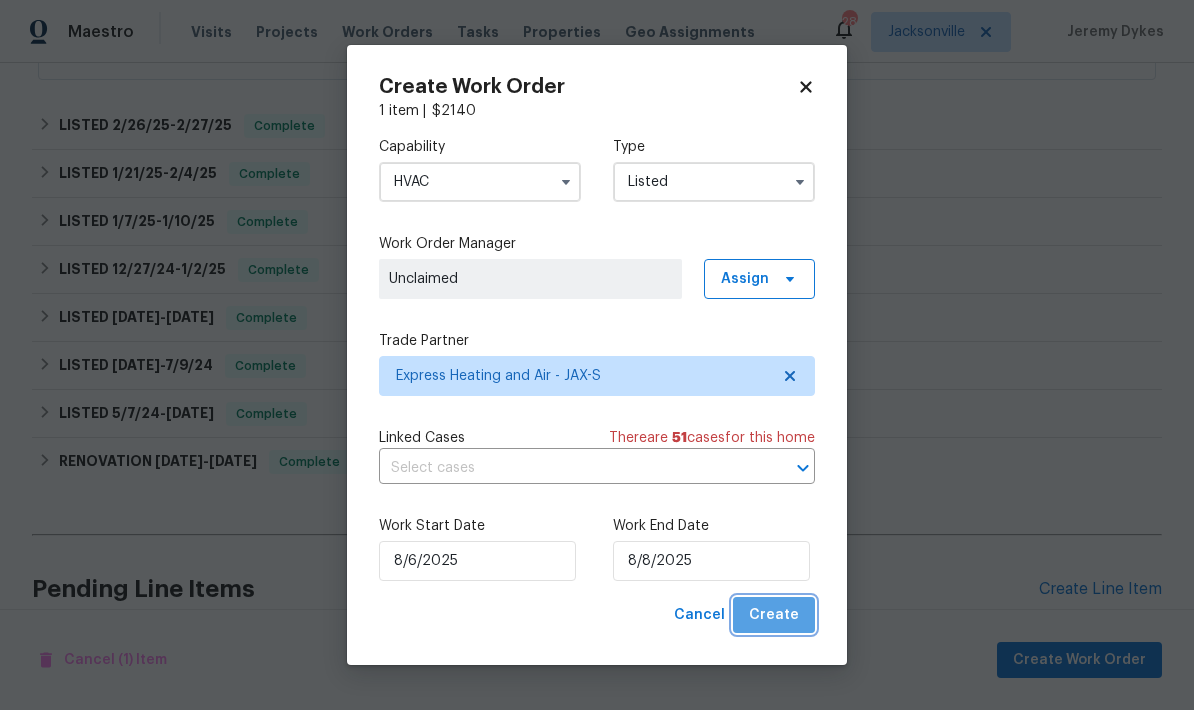 click on "Create" at bounding box center [774, 615] 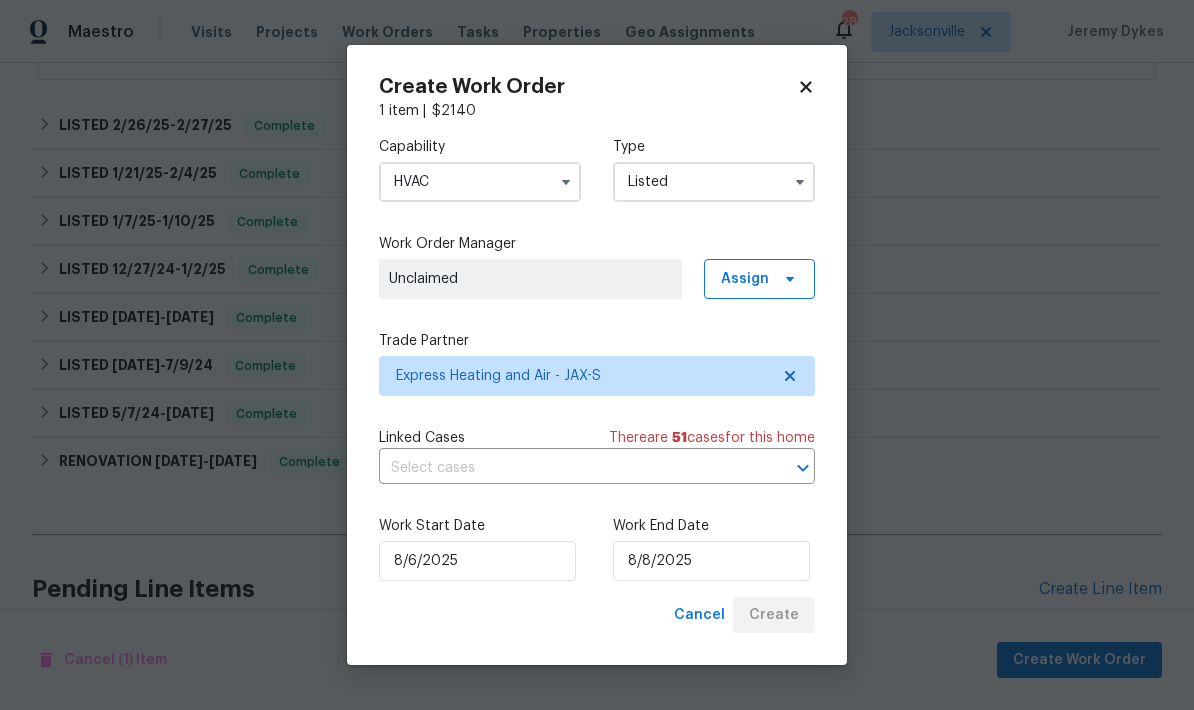 checkbox on "false" 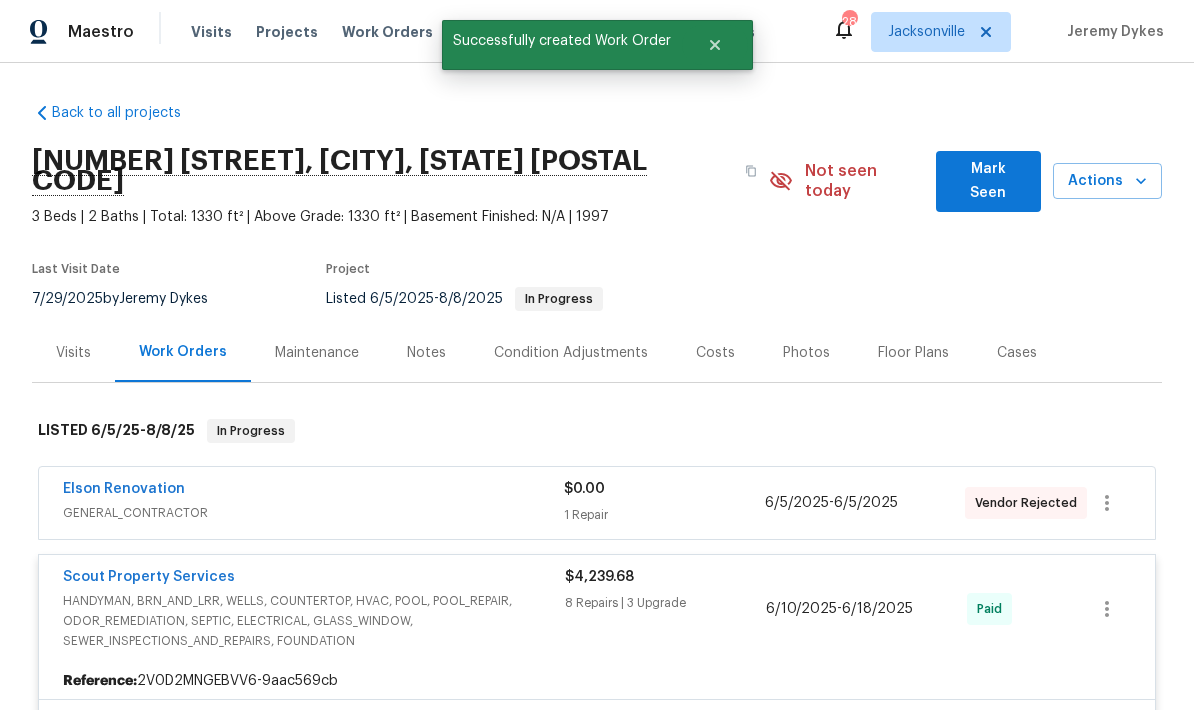 scroll, scrollTop: 0, scrollLeft: 0, axis: both 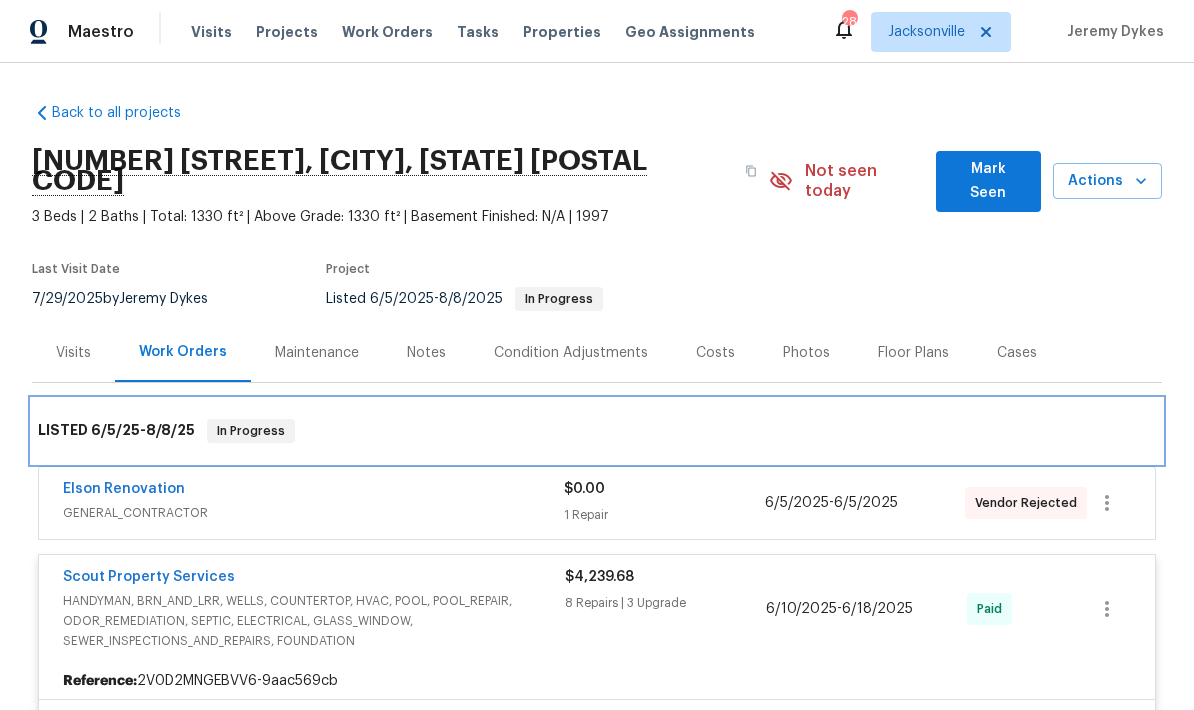 click on "LISTED   [DATE]  -  [DATE] In Progress" at bounding box center [597, 431] 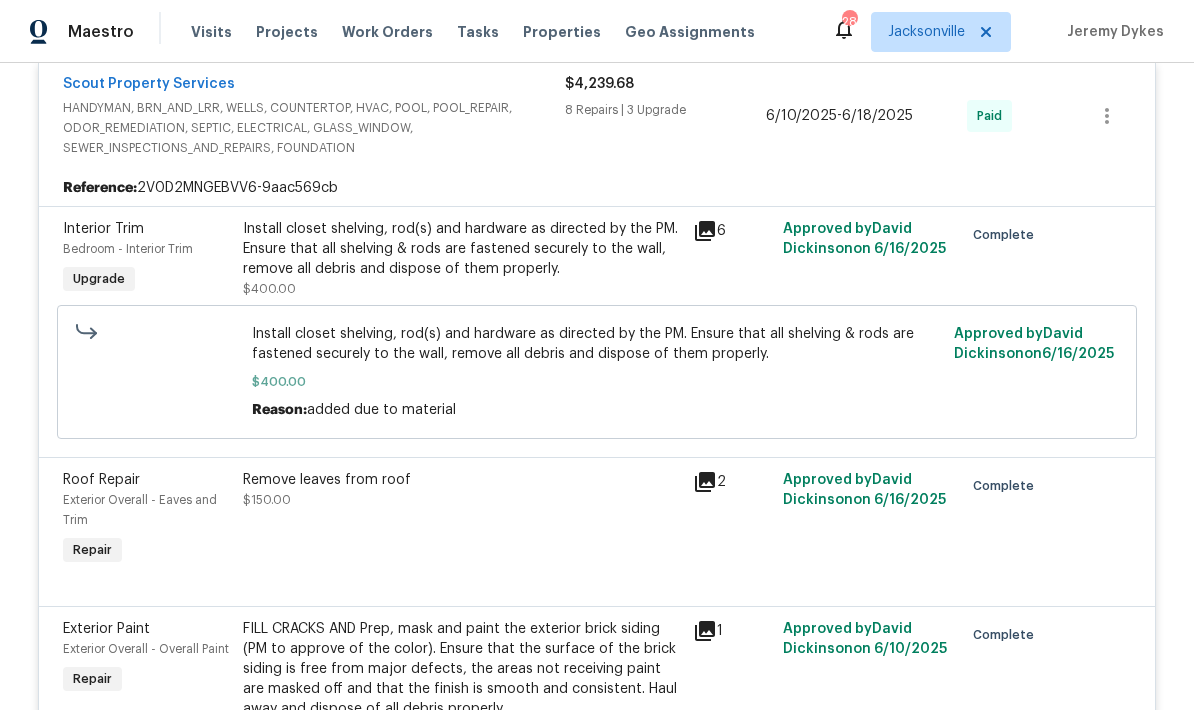 scroll, scrollTop: 459, scrollLeft: 0, axis: vertical 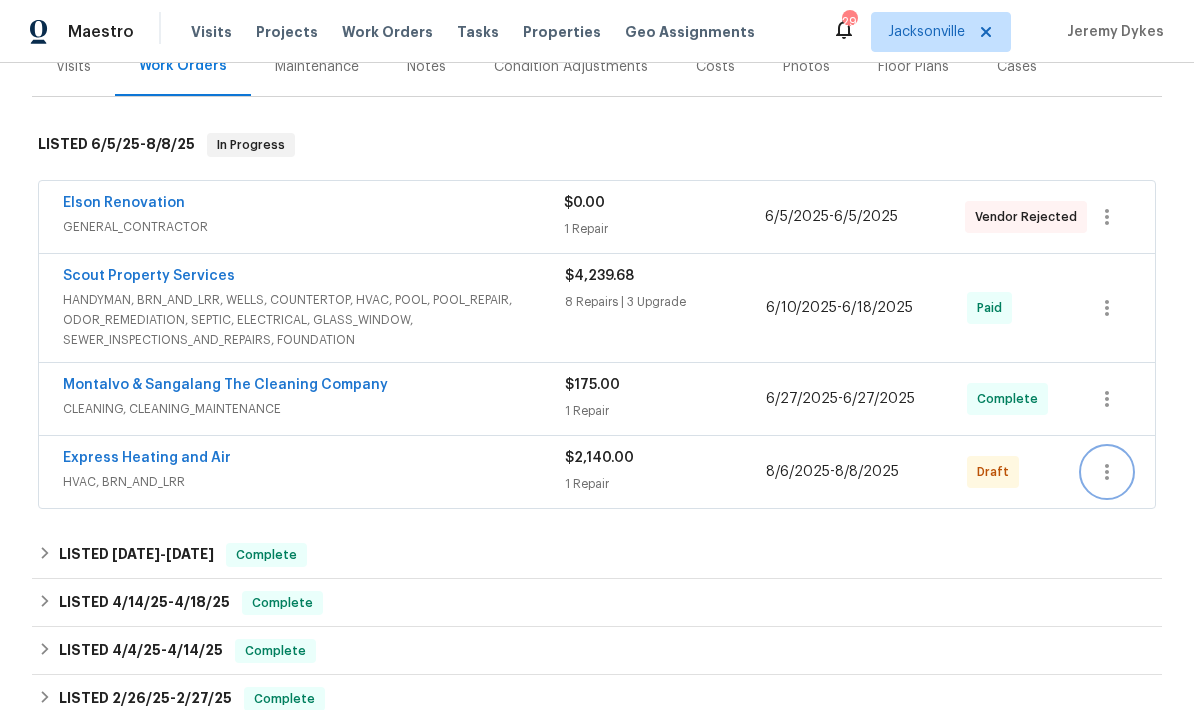 click 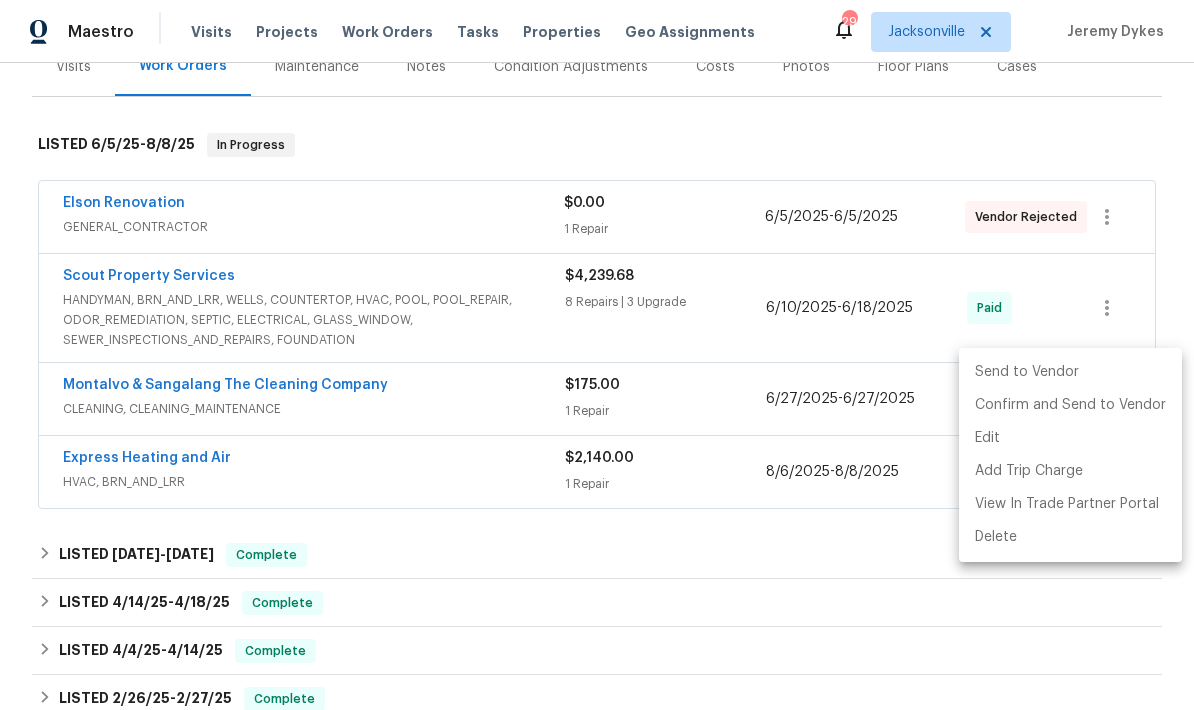 click on "Send to Vendor" at bounding box center [1070, 372] 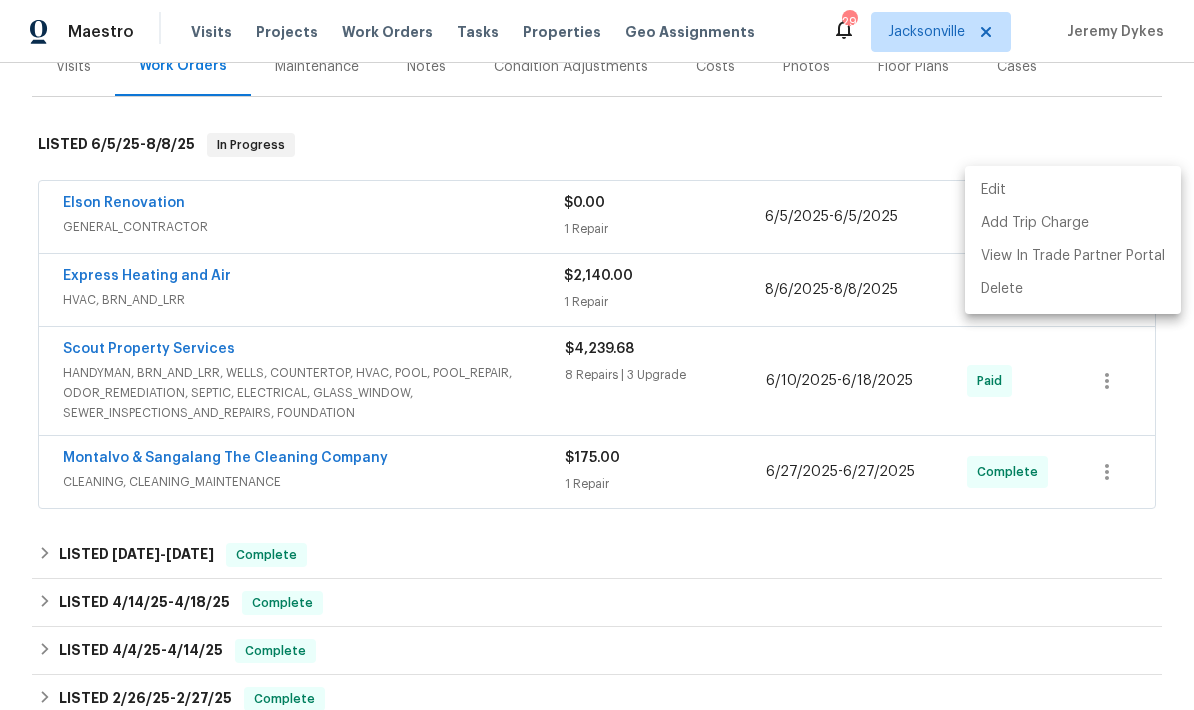 click at bounding box center (597, 355) 